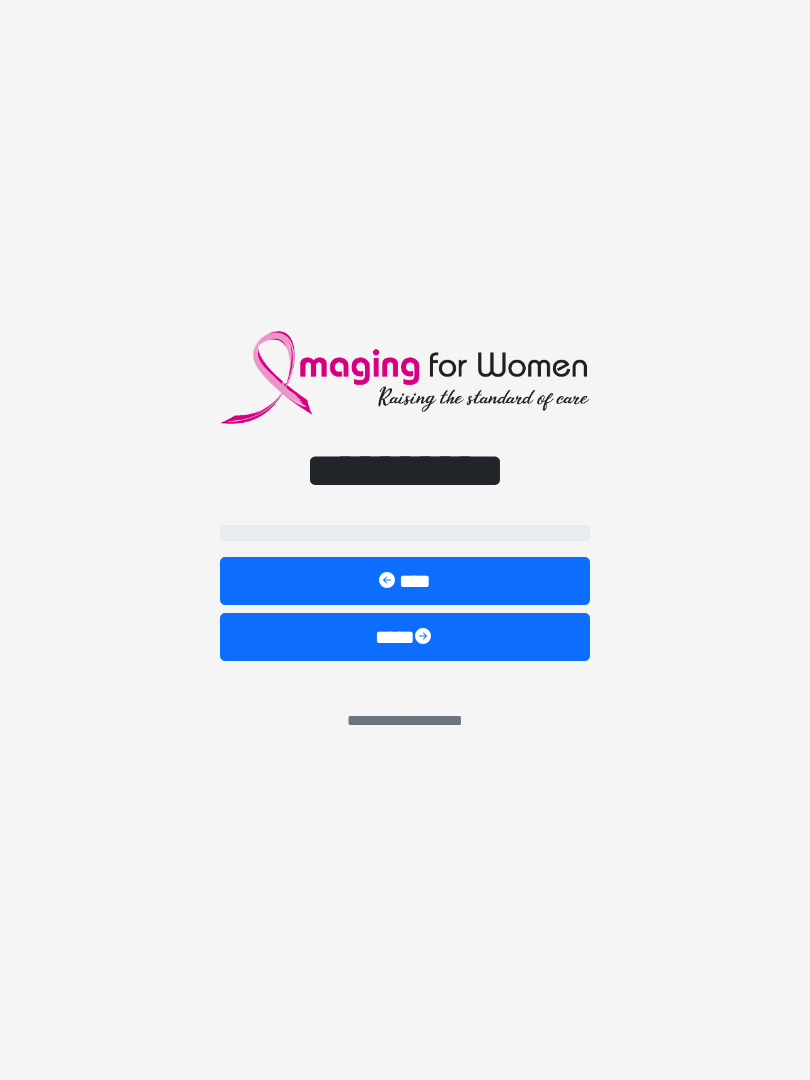 scroll, scrollTop: 5, scrollLeft: 2, axis: both 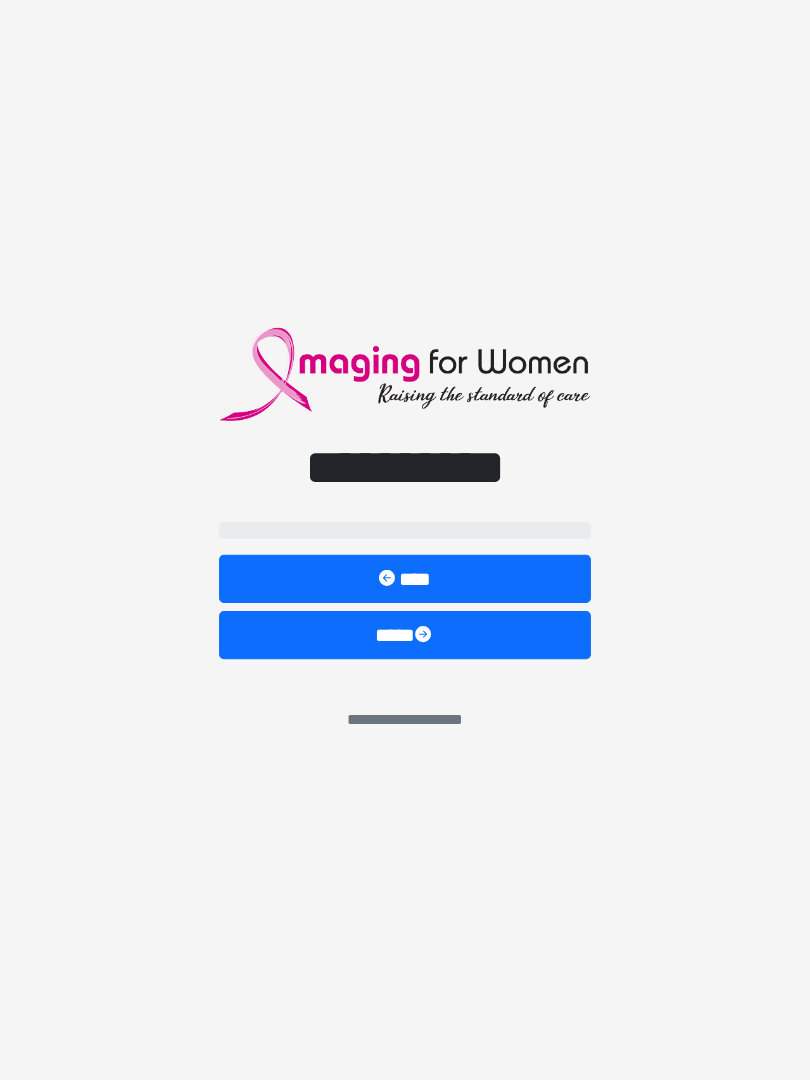 select on "**" 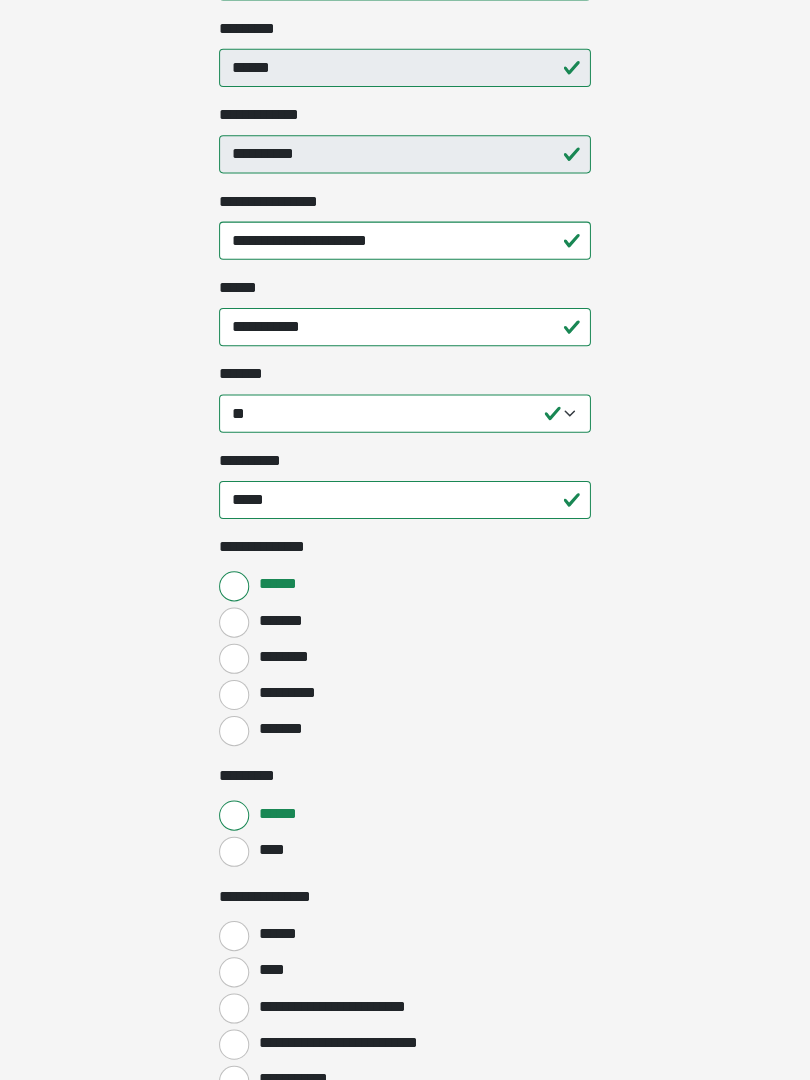 scroll, scrollTop: 511, scrollLeft: 0, axis: vertical 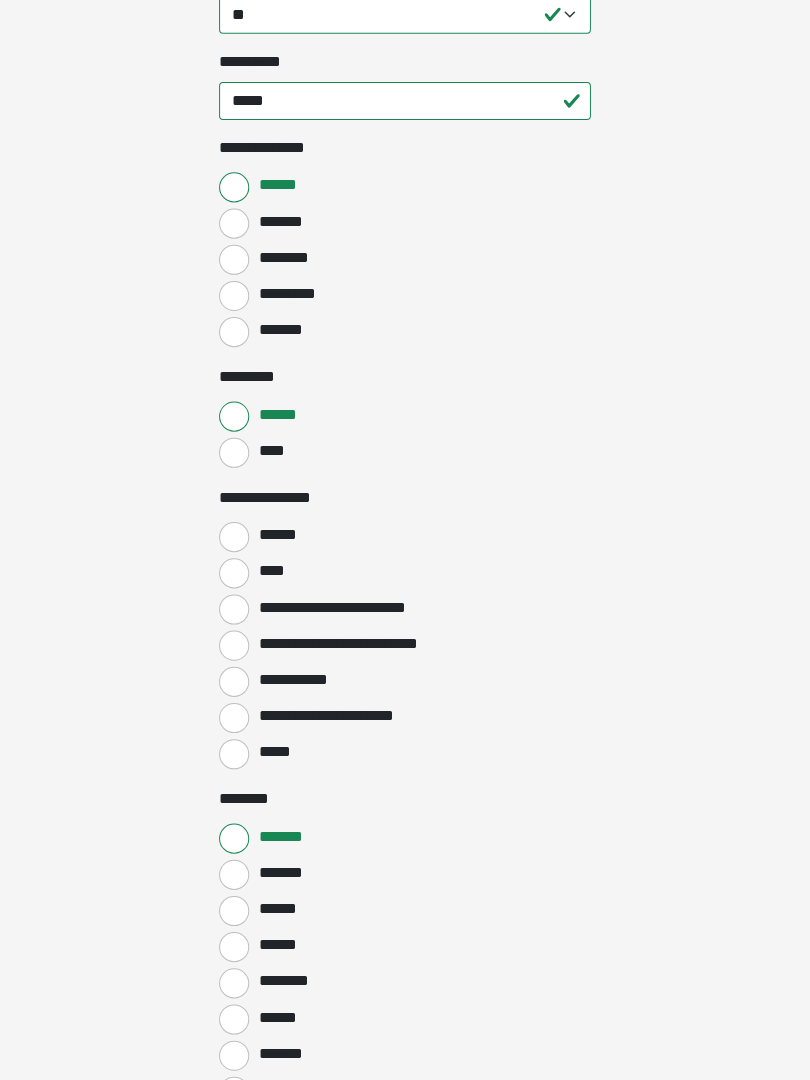 click on "******" at bounding box center (235, 540) 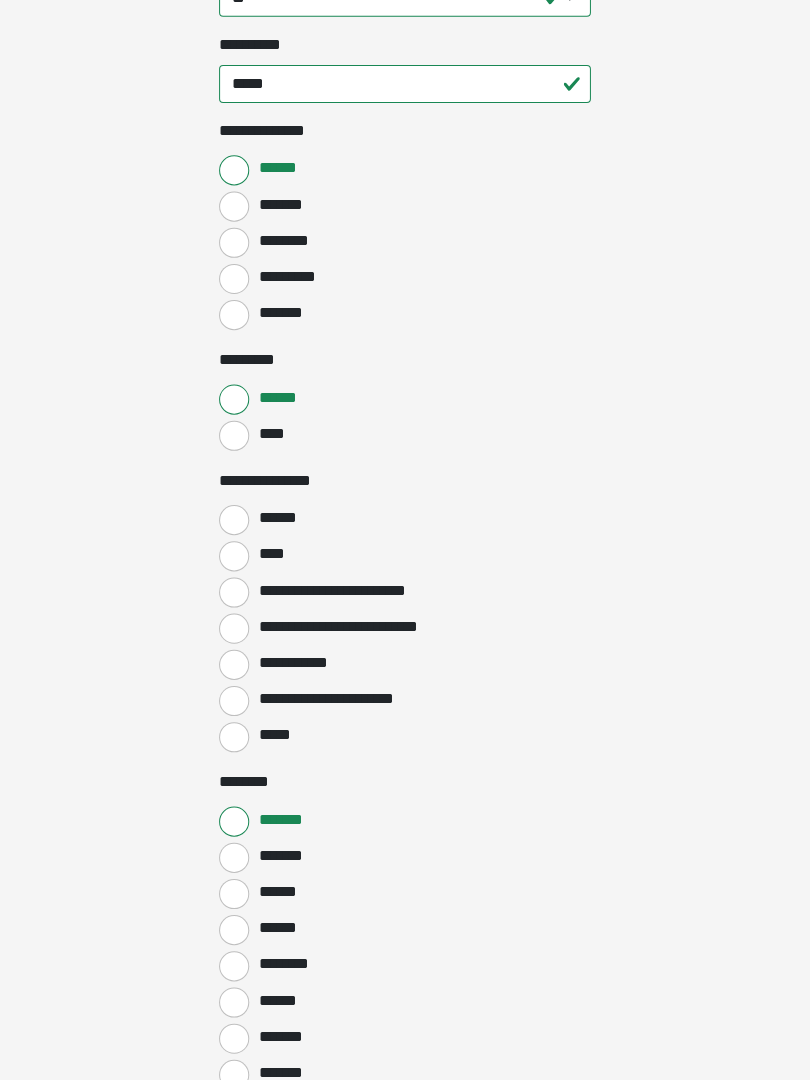 scroll, scrollTop: 930, scrollLeft: 0, axis: vertical 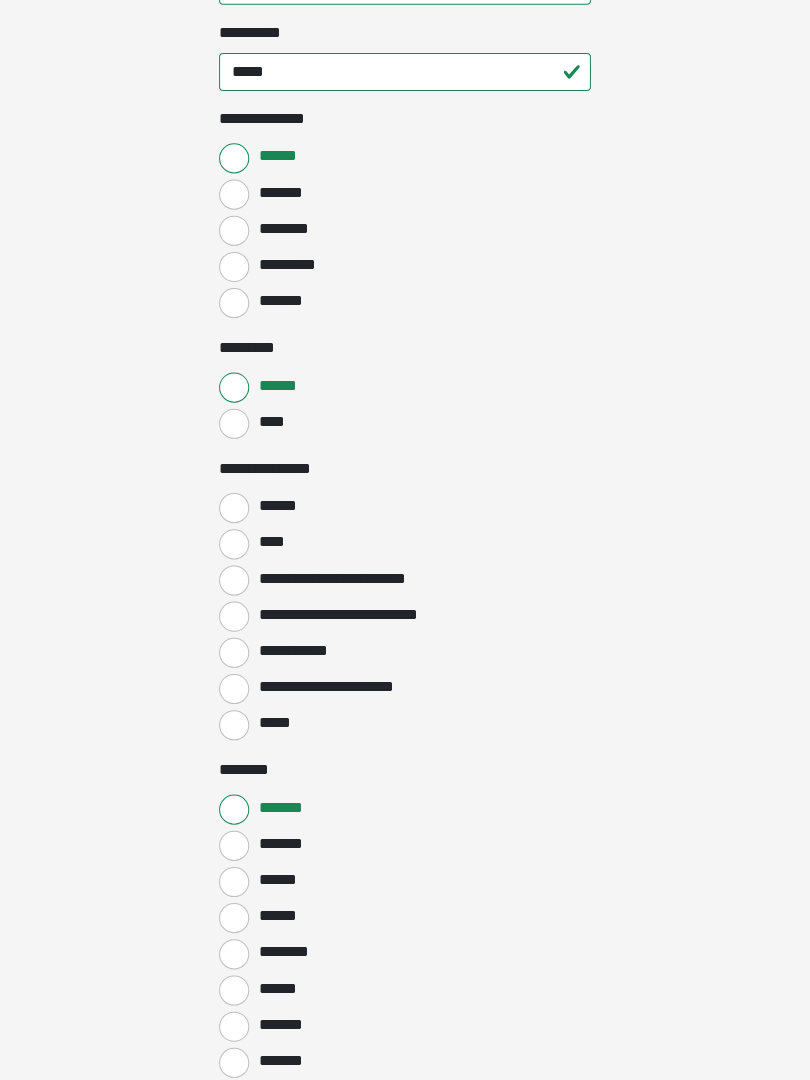 click on "******" at bounding box center (235, 391) 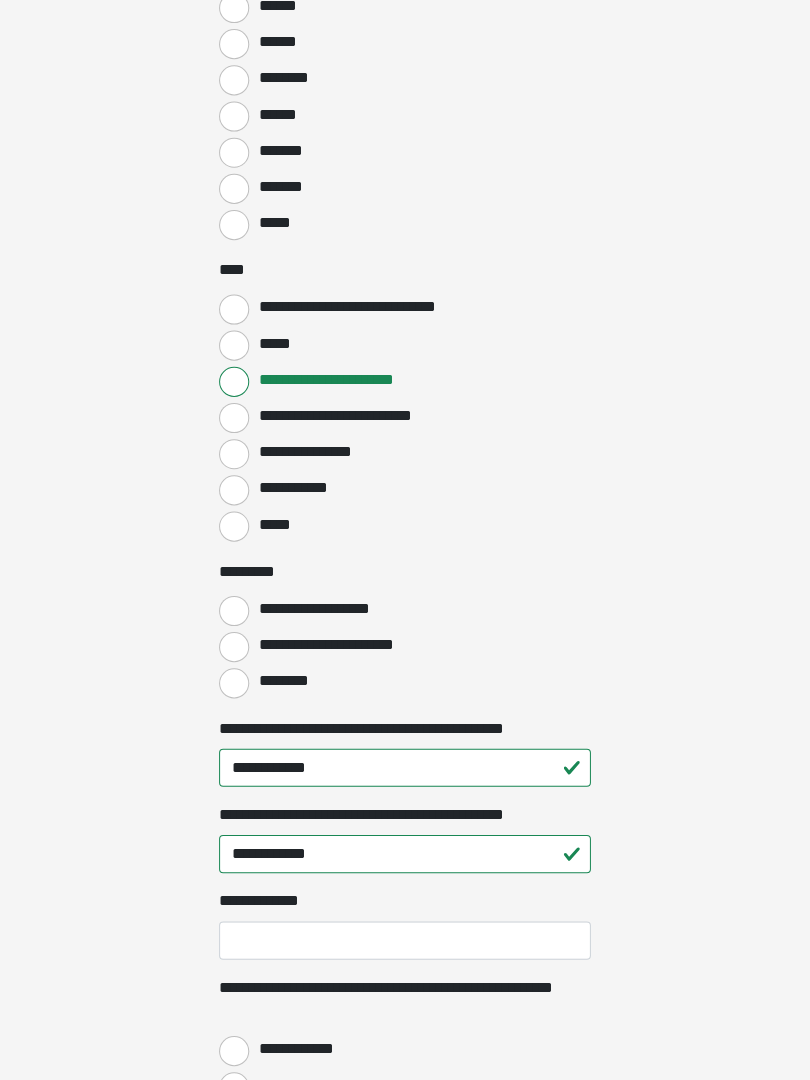 scroll, scrollTop: 1801, scrollLeft: 0, axis: vertical 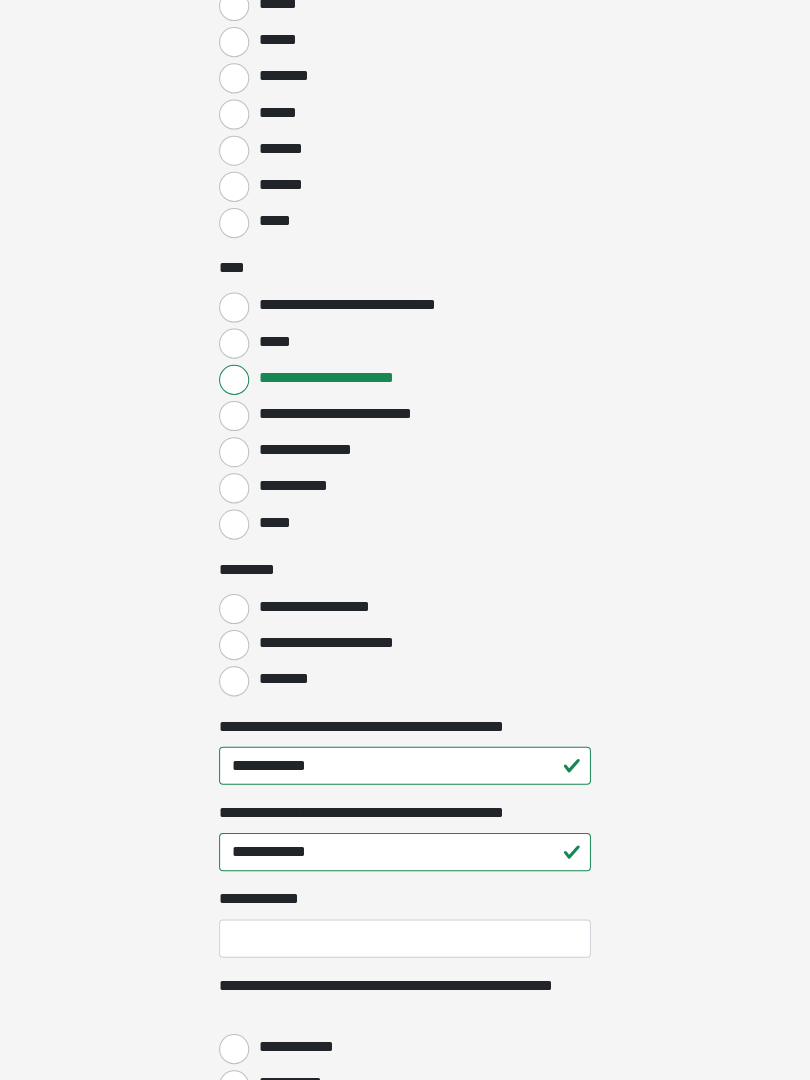 click on "**********" at bounding box center [235, 648] 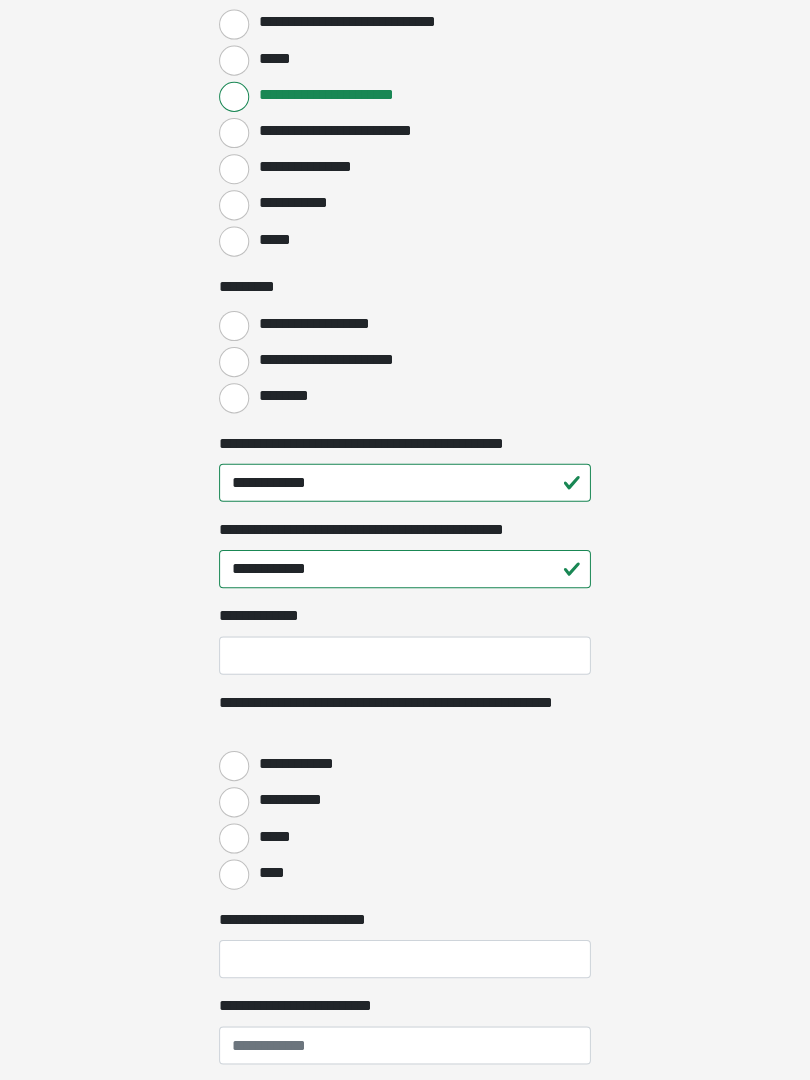 scroll, scrollTop: 2084, scrollLeft: 0, axis: vertical 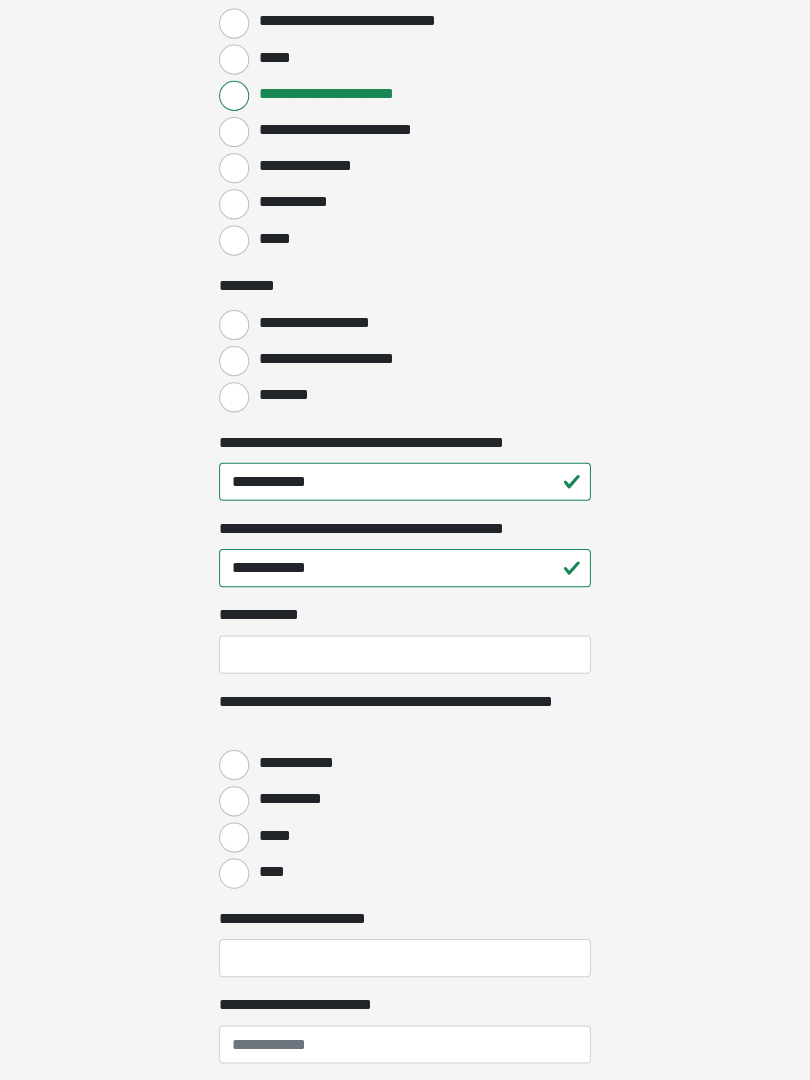 click on "**********" at bounding box center (405, 657) 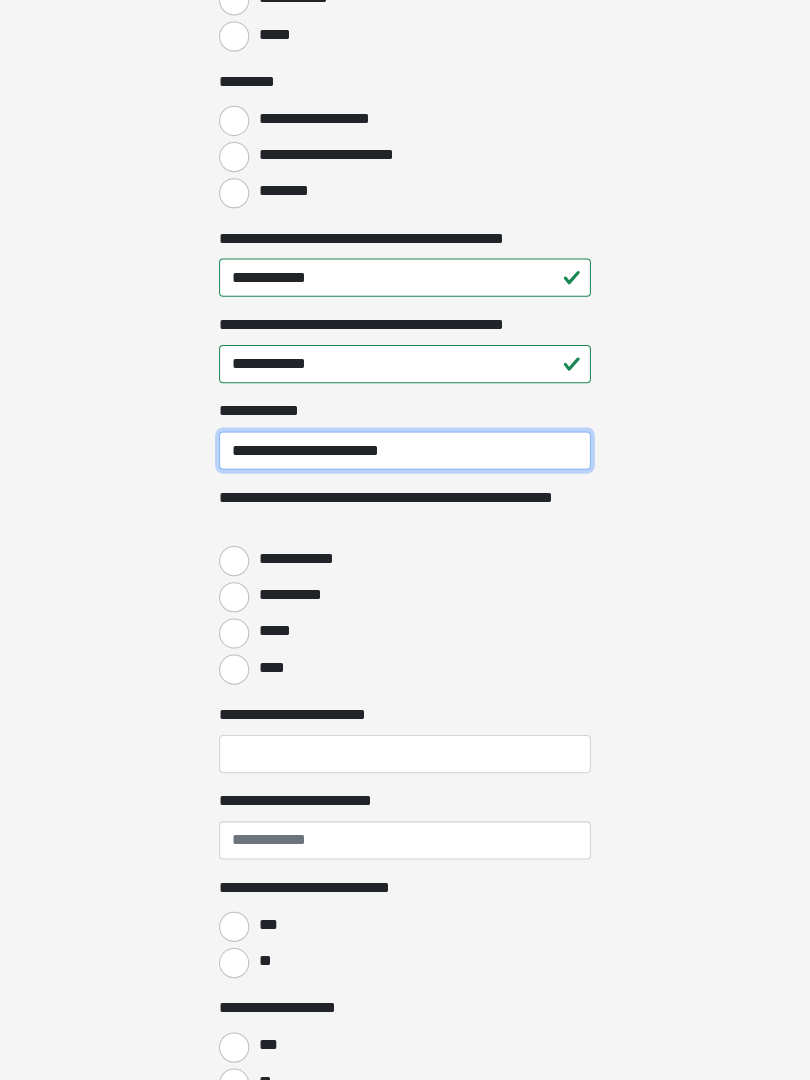 type on "**********" 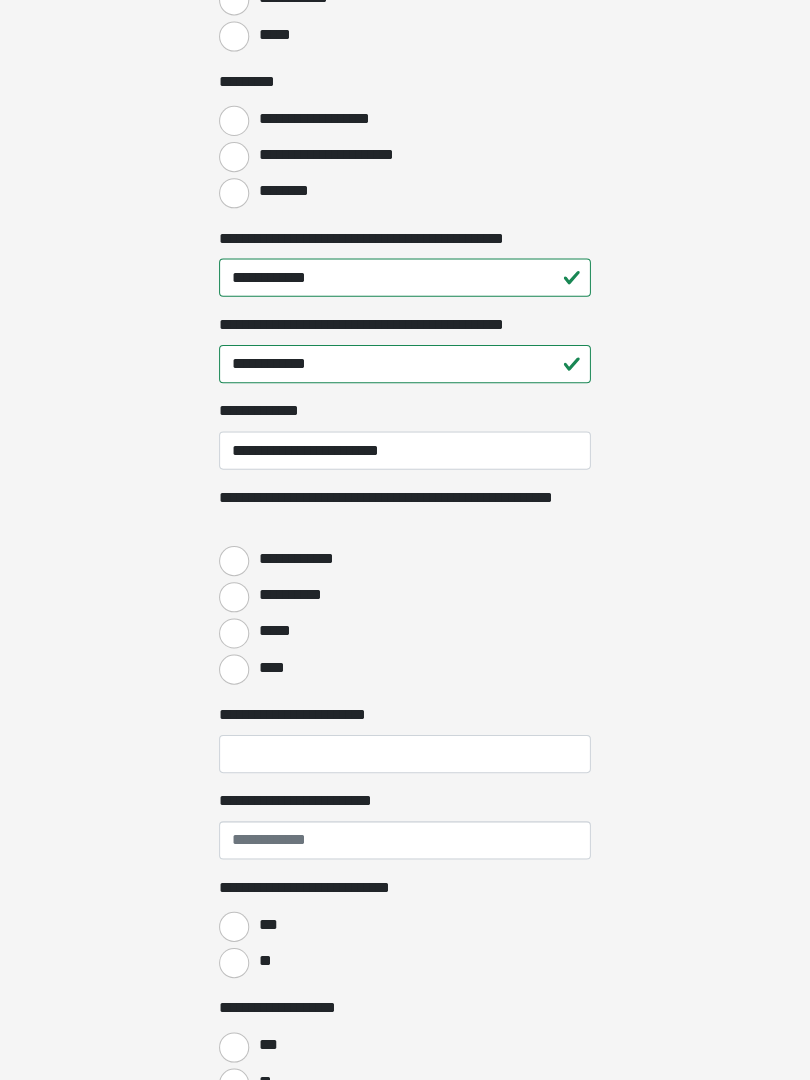 click on "**********" at bounding box center (235, 564) 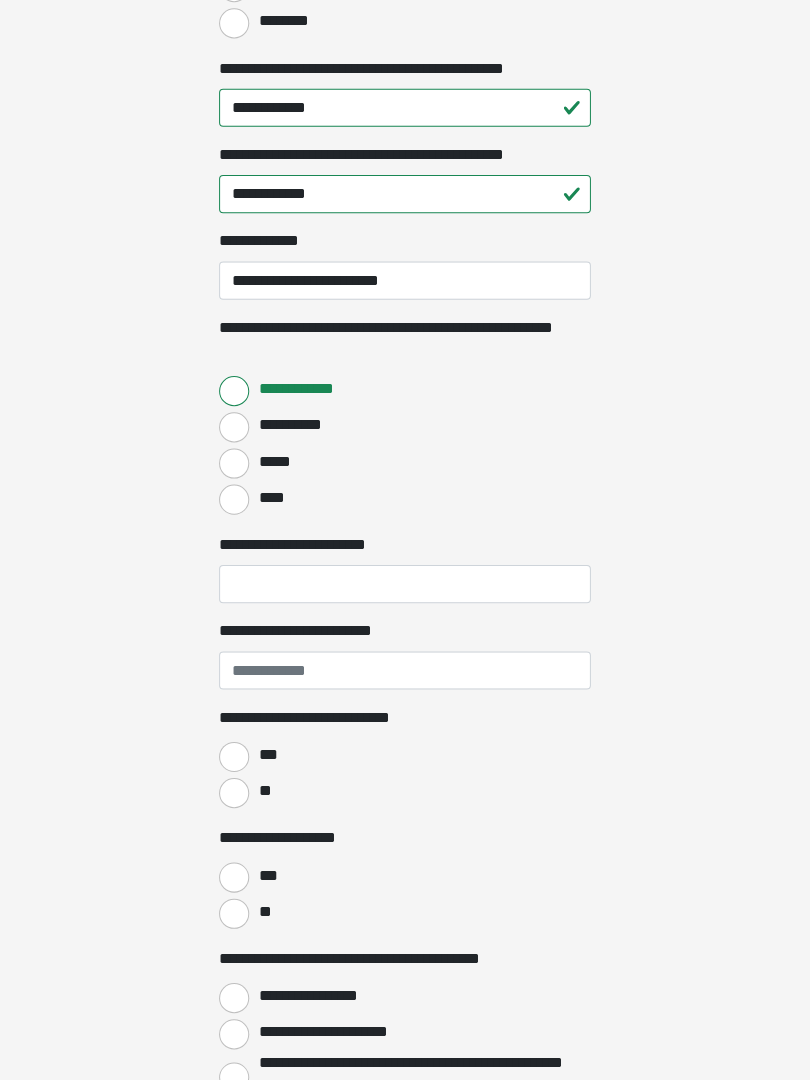 scroll, scrollTop: 2457, scrollLeft: 0, axis: vertical 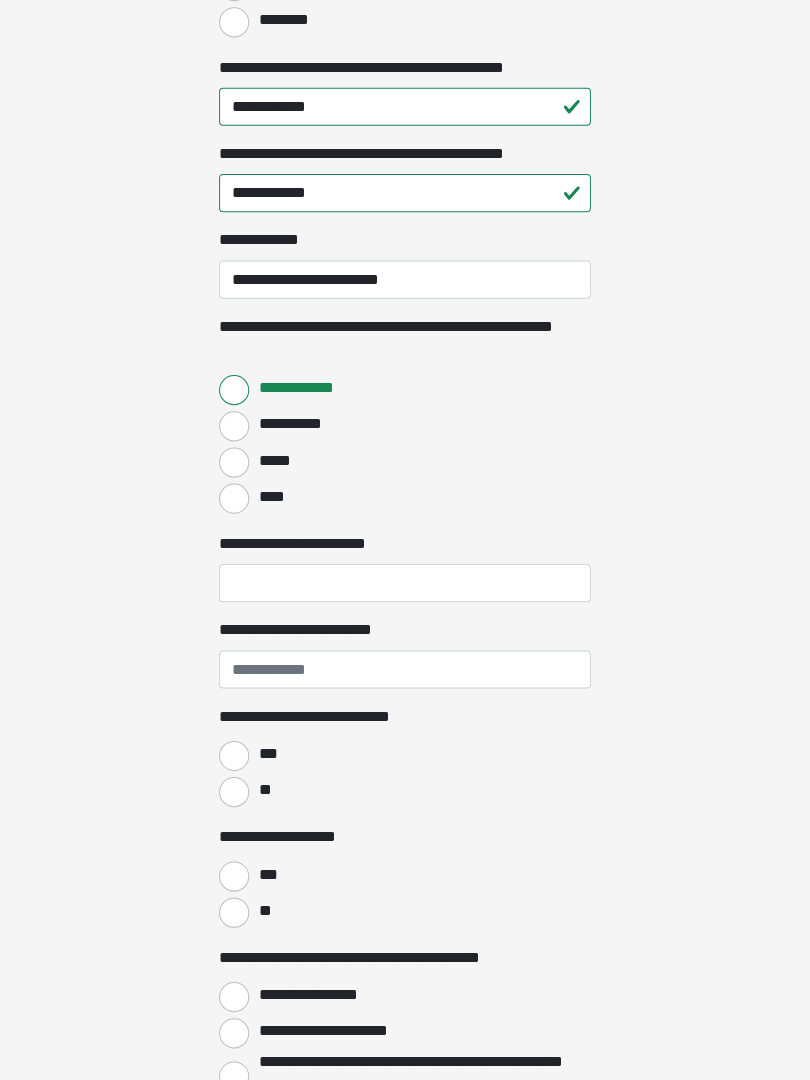click on "**" at bounding box center [235, 794] 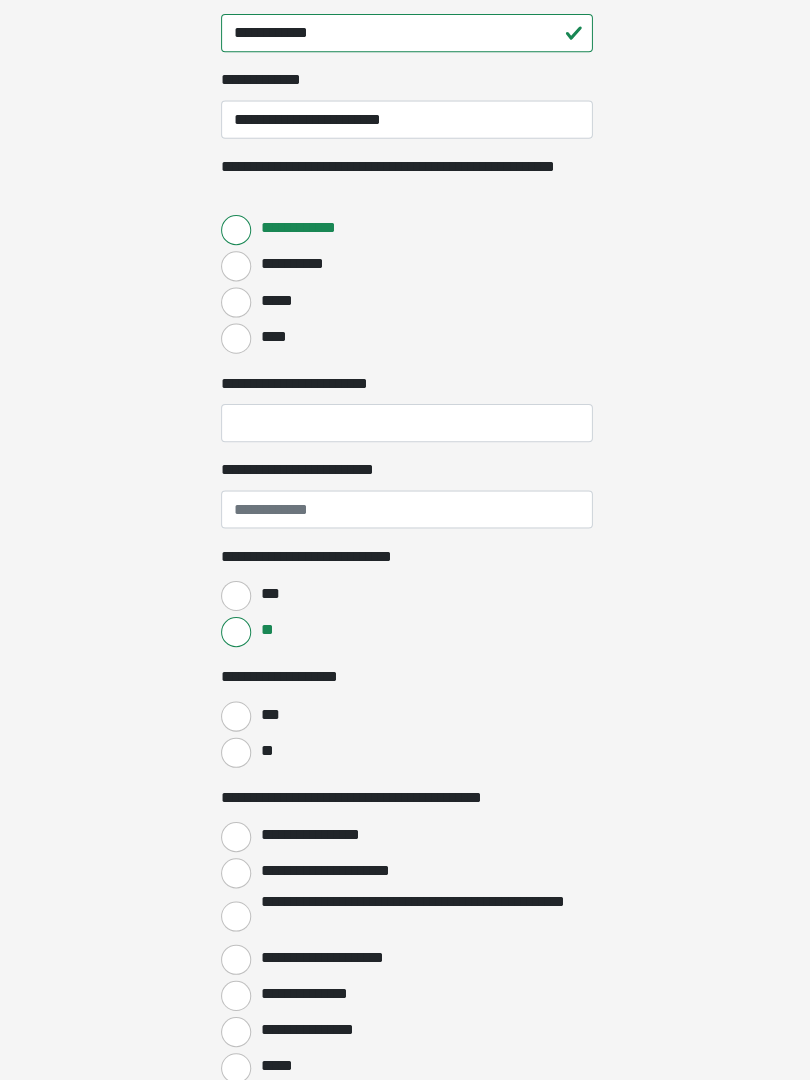 click on "**" at bounding box center [235, 754] 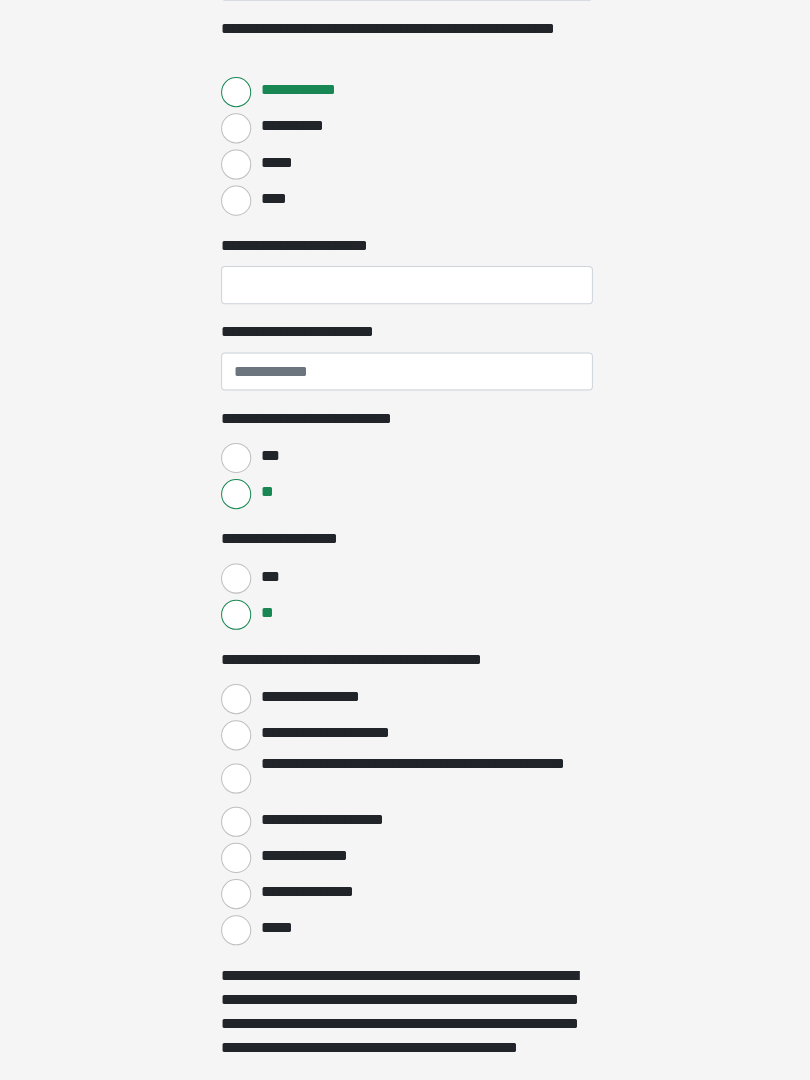 scroll, scrollTop: 2756, scrollLeft: 0, axis: vertical 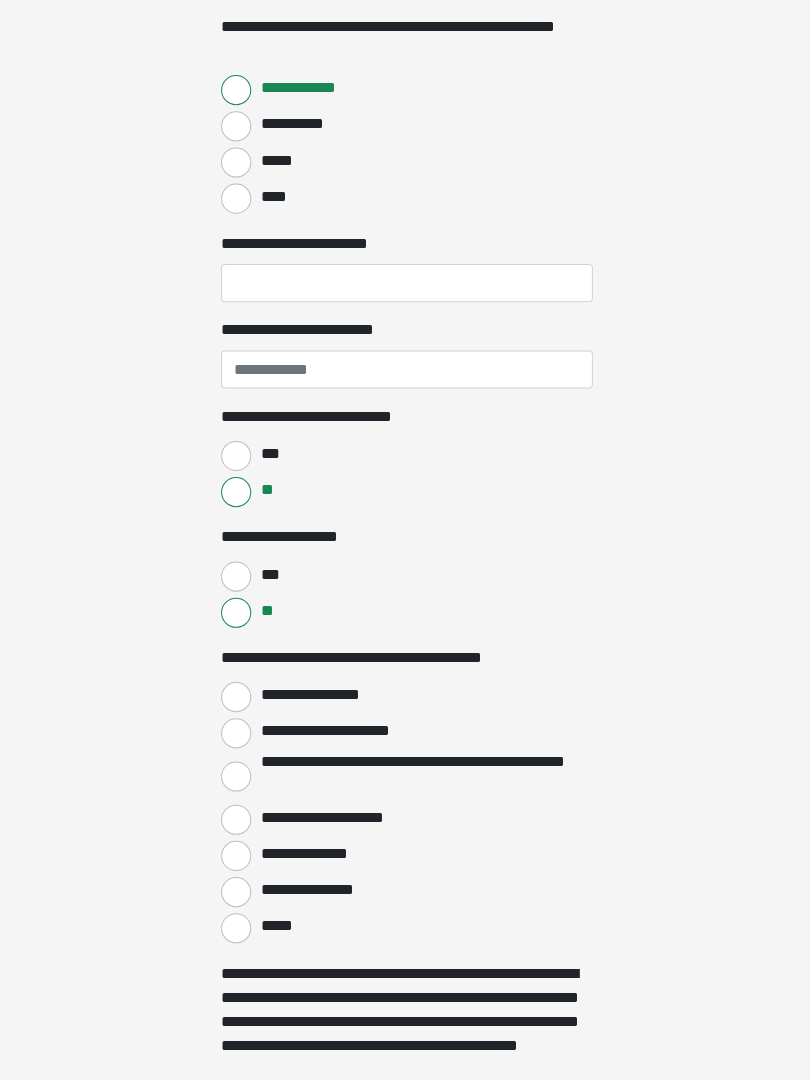 click on "**********" at bounding box center (235, 735) 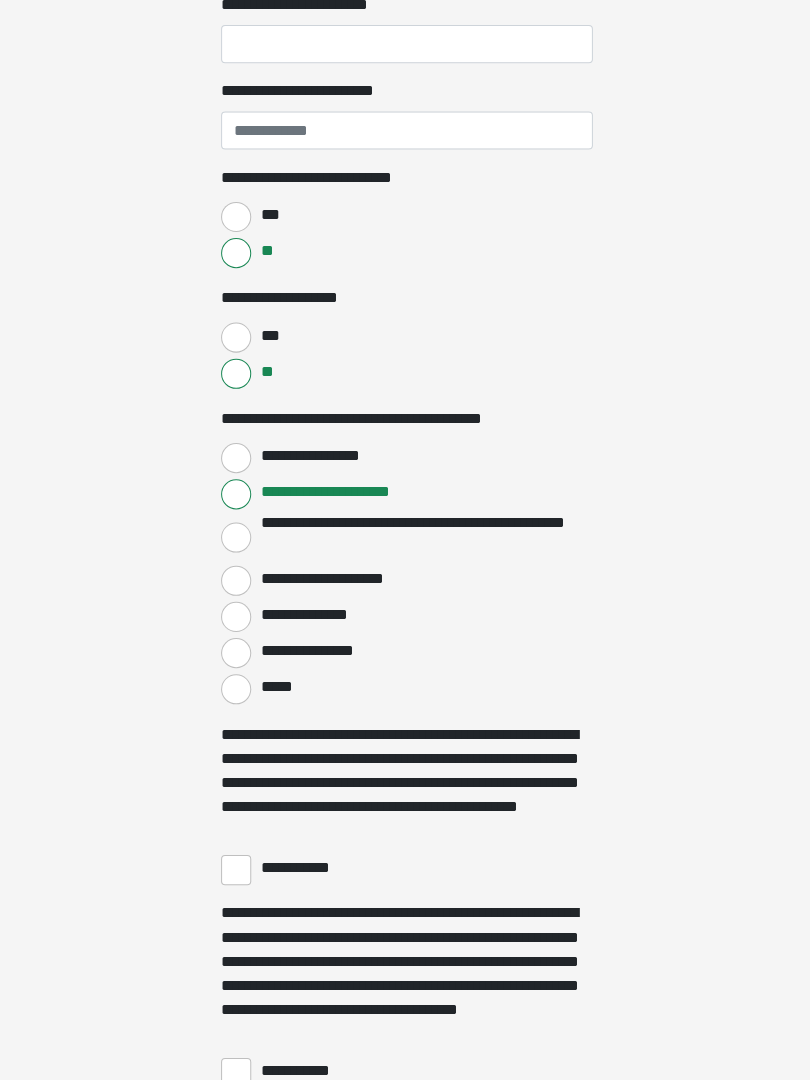 click on "**********" at bounding box center [235, 871] 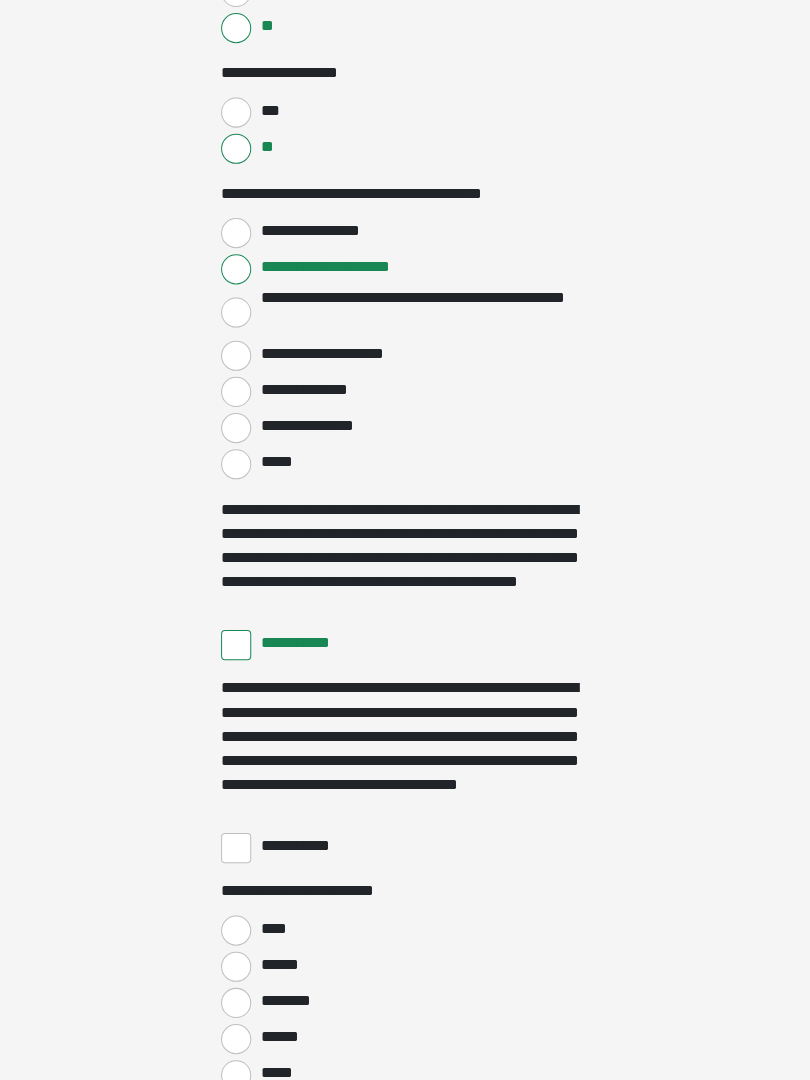 click on "**********" at bounding box center [235, 849] 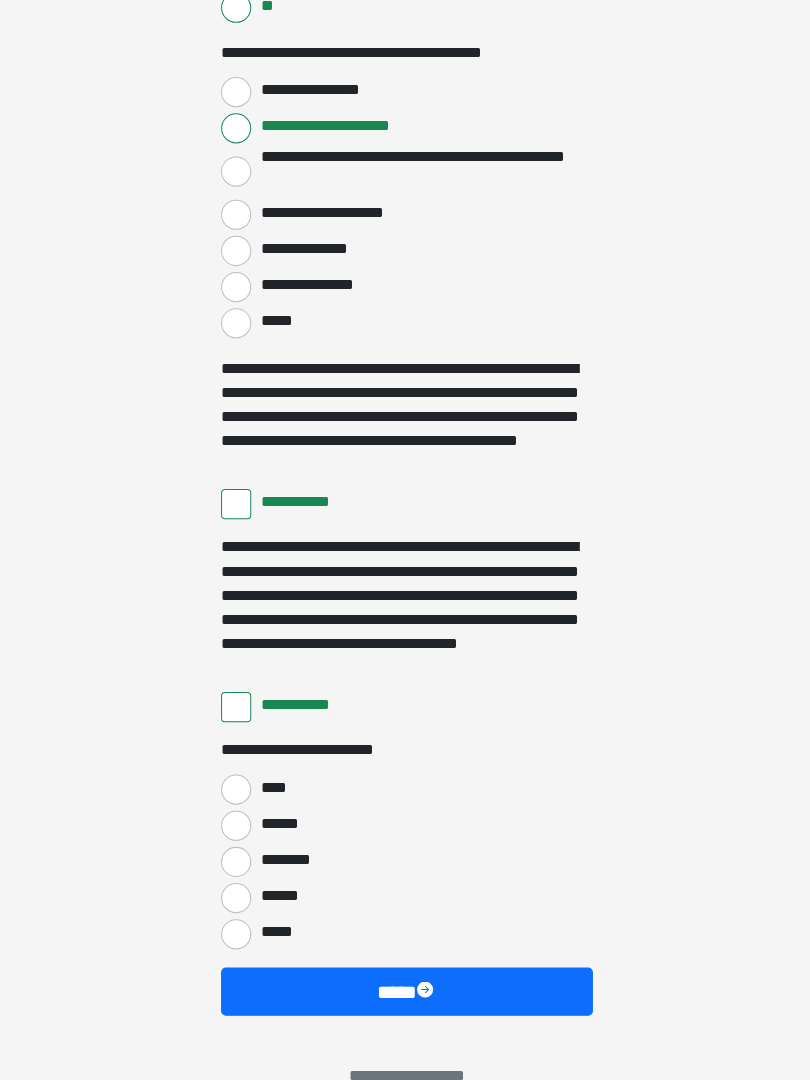 scroll, scrollTop: 3397, scrollLeft: 0, axis: vertical 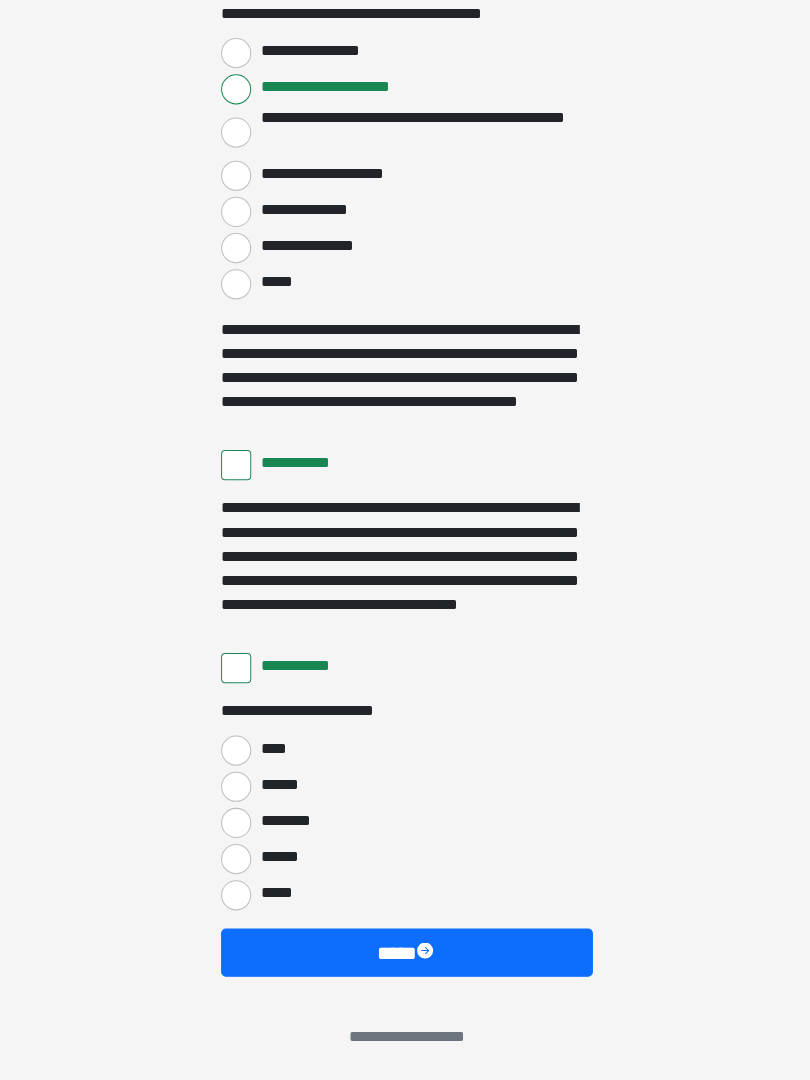 click on "****" at bounding box center (235, 752) 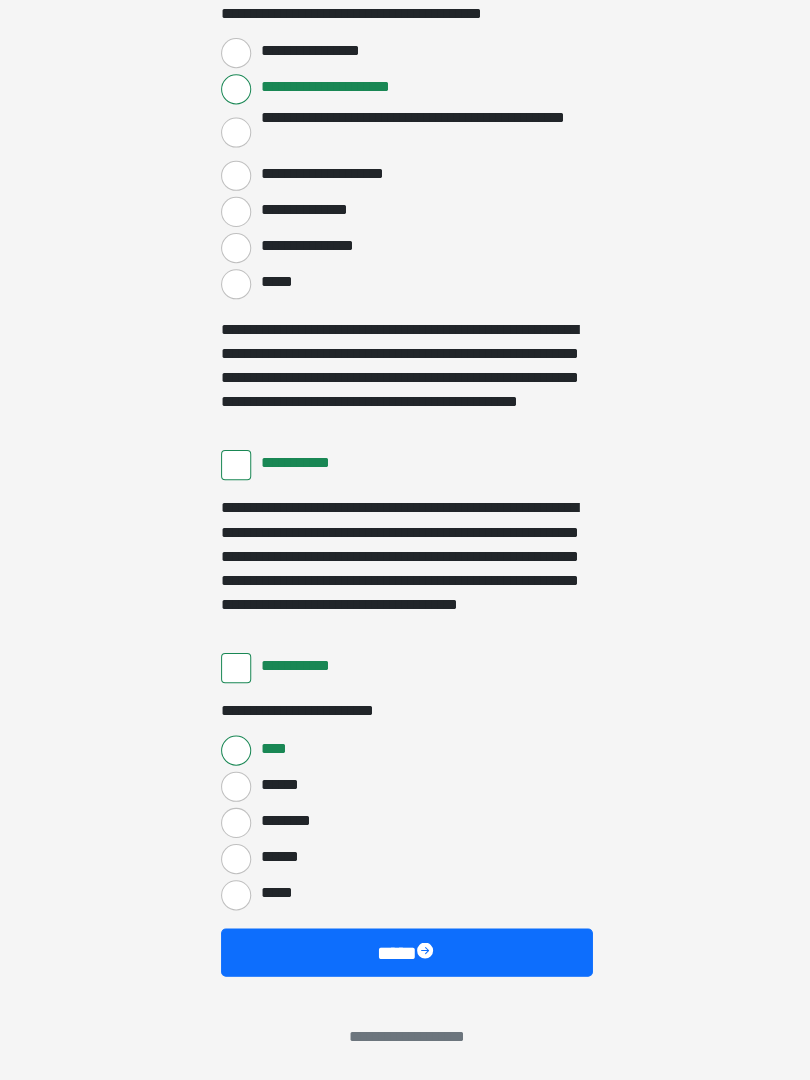 click on "****" at bounding box center (405, 953) 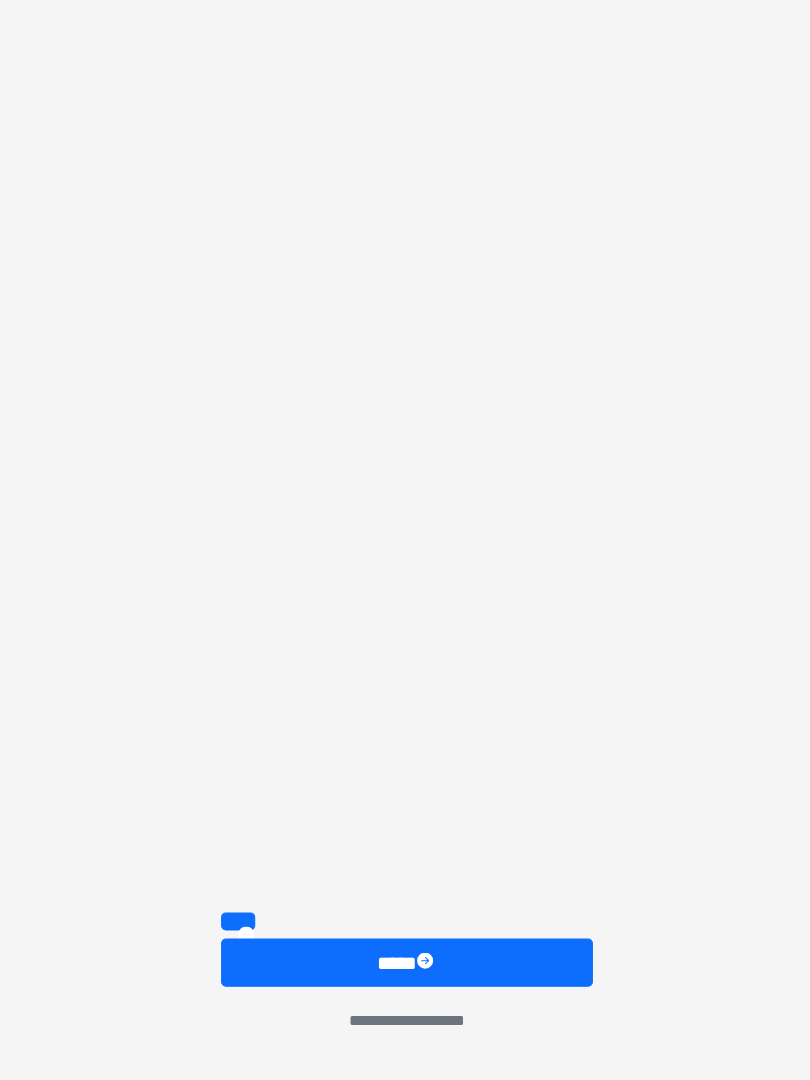 click on "**********" at bounding box center (405, -2857) 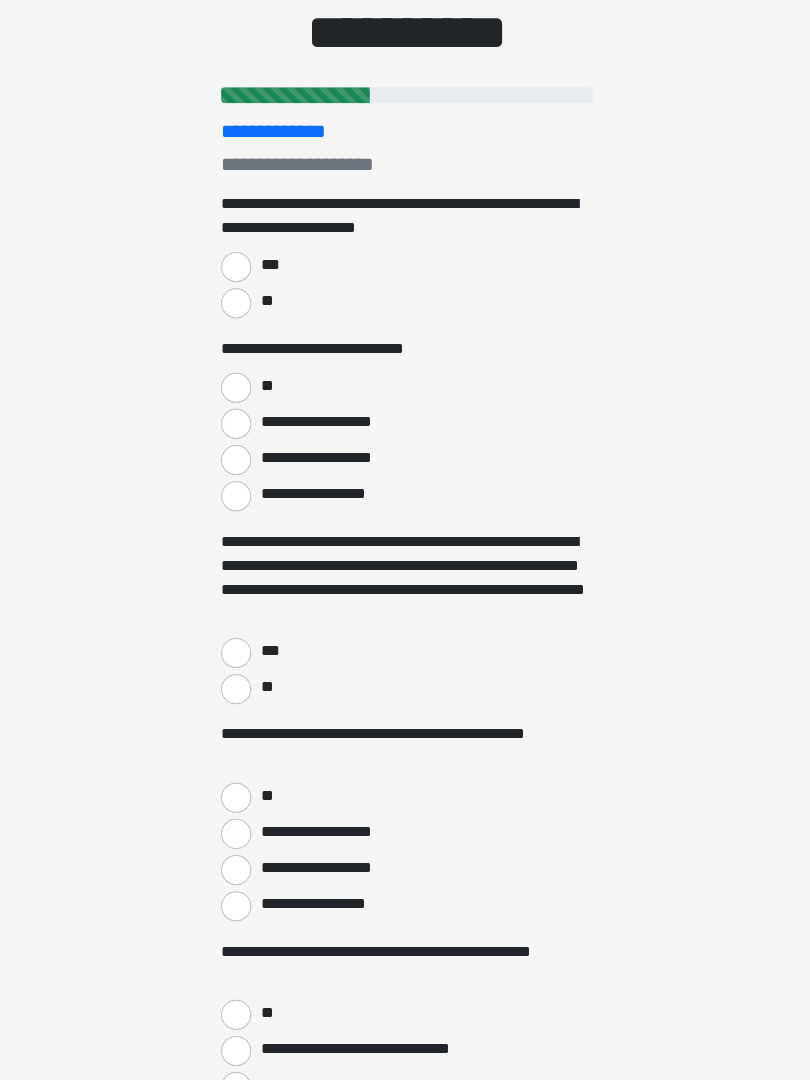 scroll, scrollTop: 0, scrollLeft: 0, axis: both 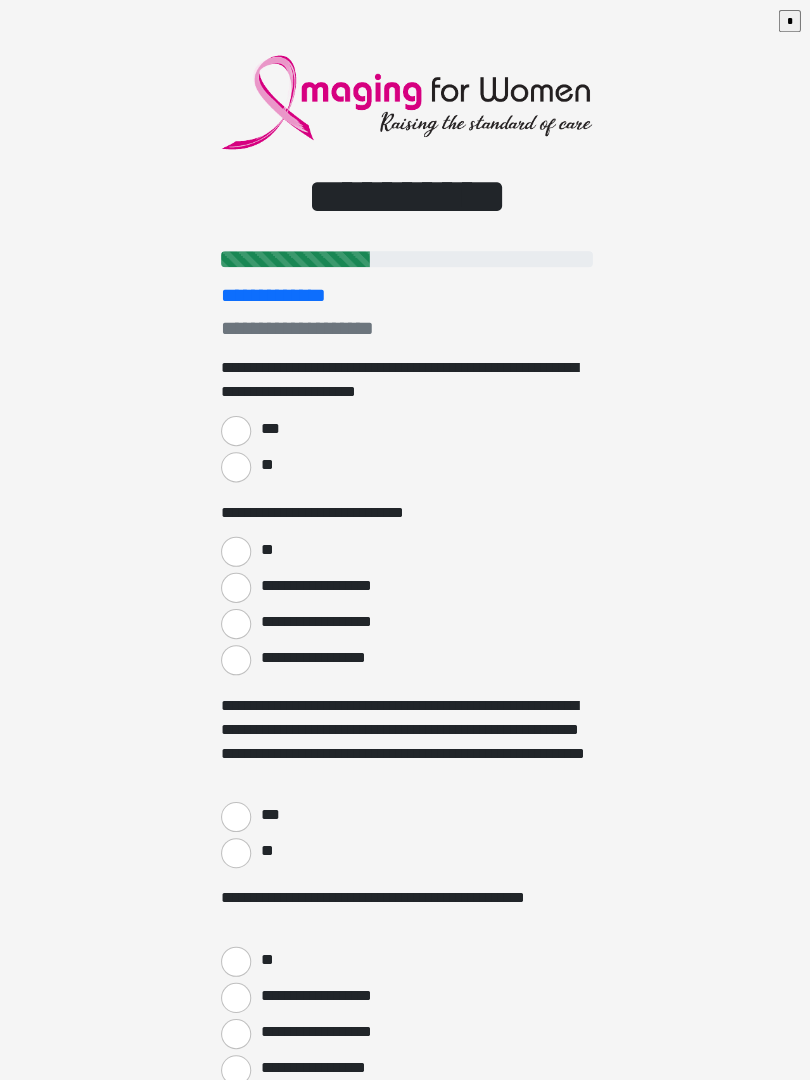 click on "***" at bounding box center (235, 429) 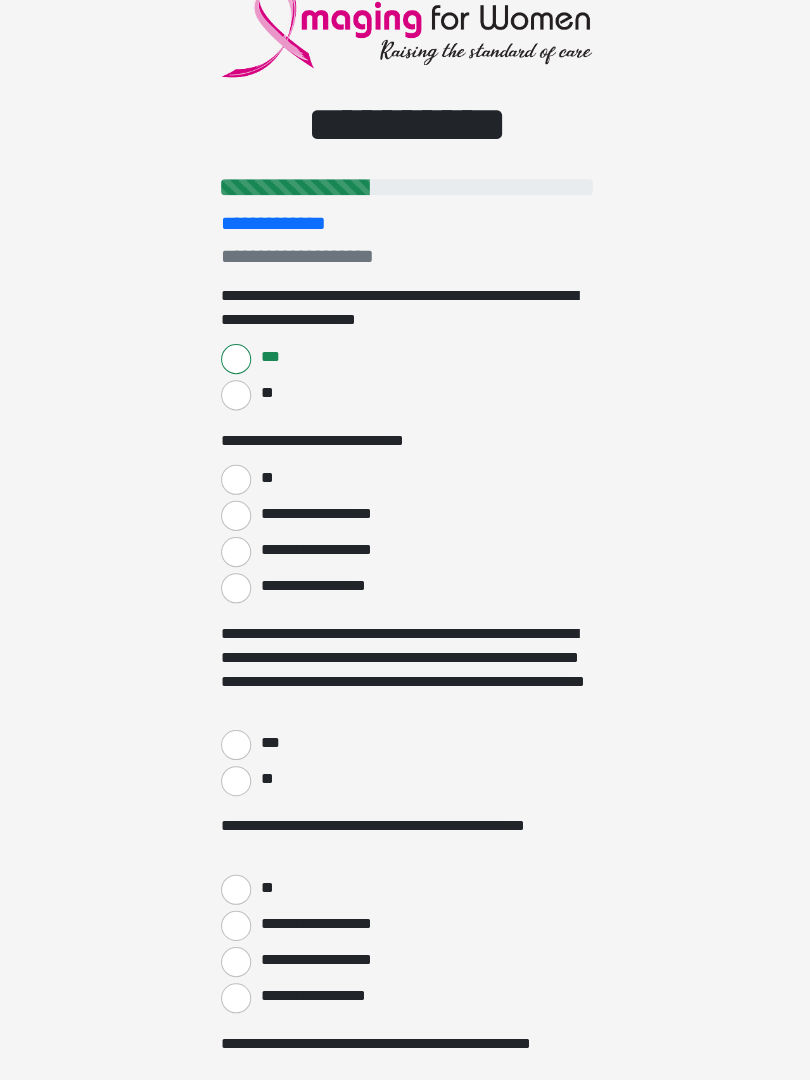 click on "**" at bounding box center (235, 483) 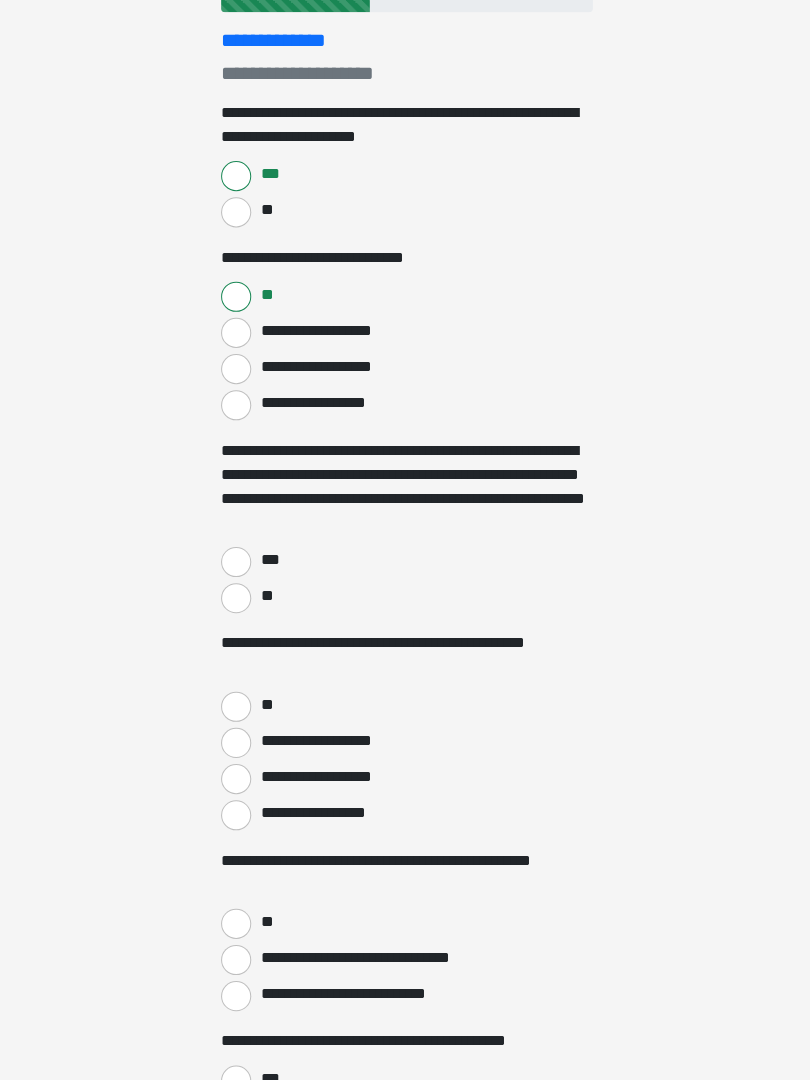 scroll, scrollTop: 251, scrollLeft: 0, axis: vertical 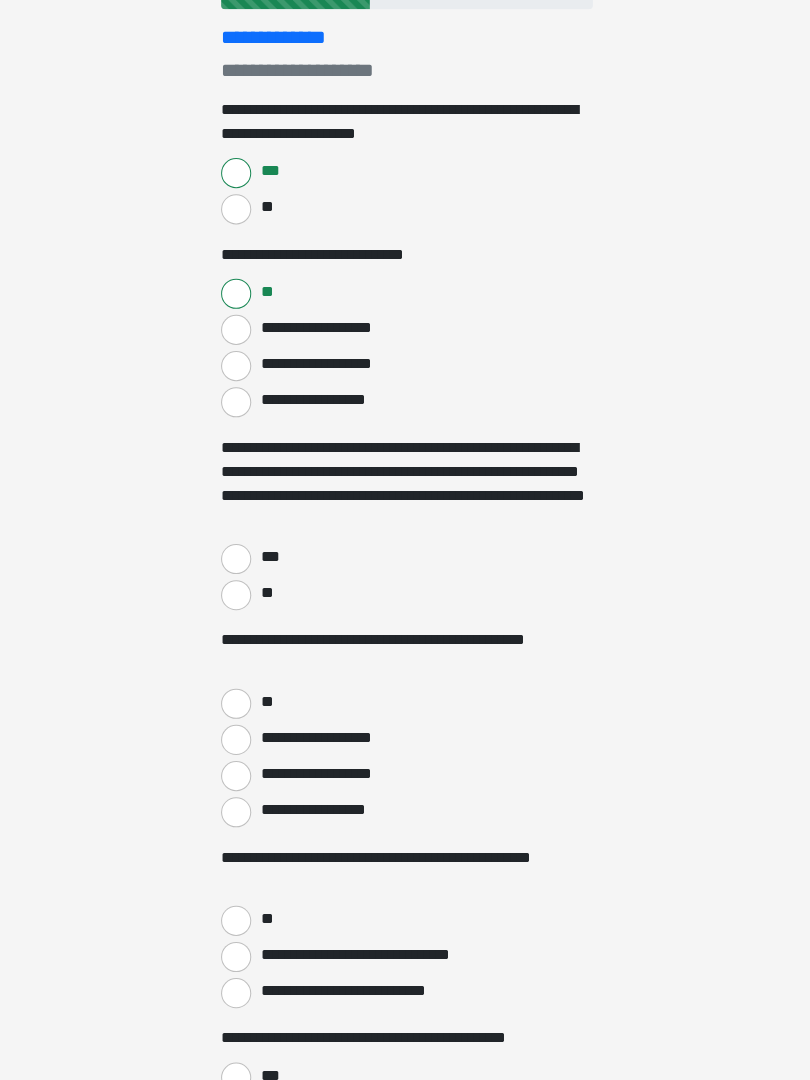 click on "***" at bounding box center [235, 562] 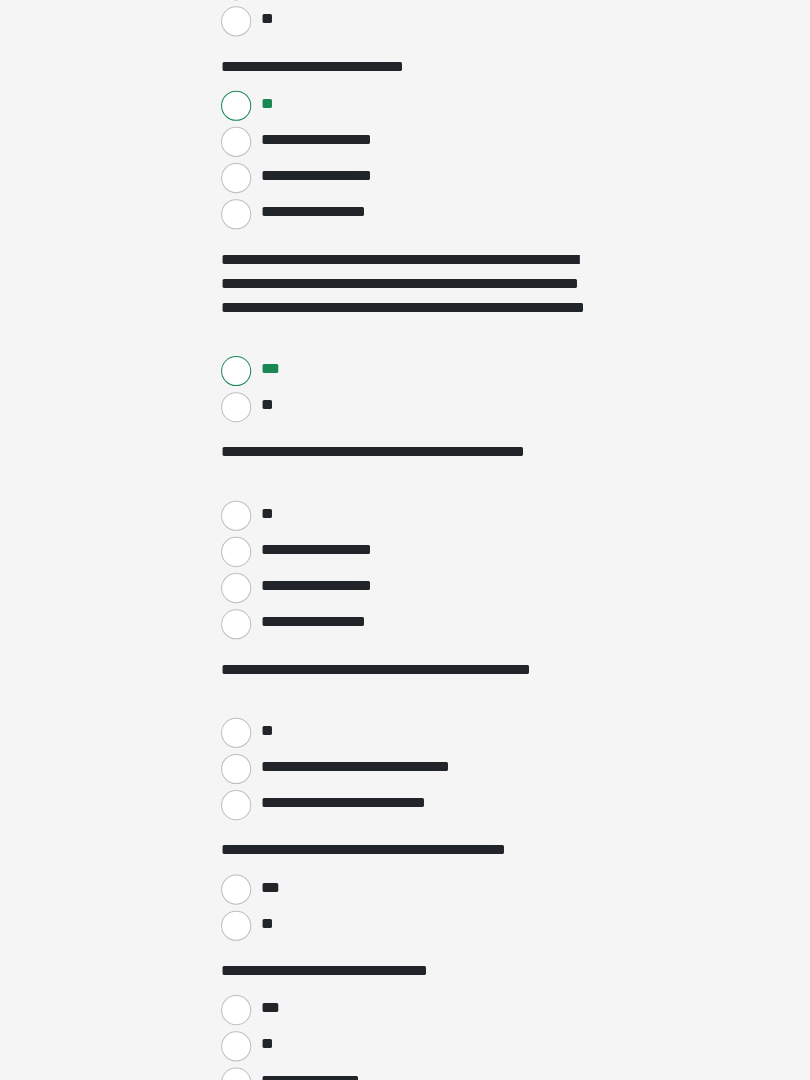 click on "**" at bounding box center [235, 518] 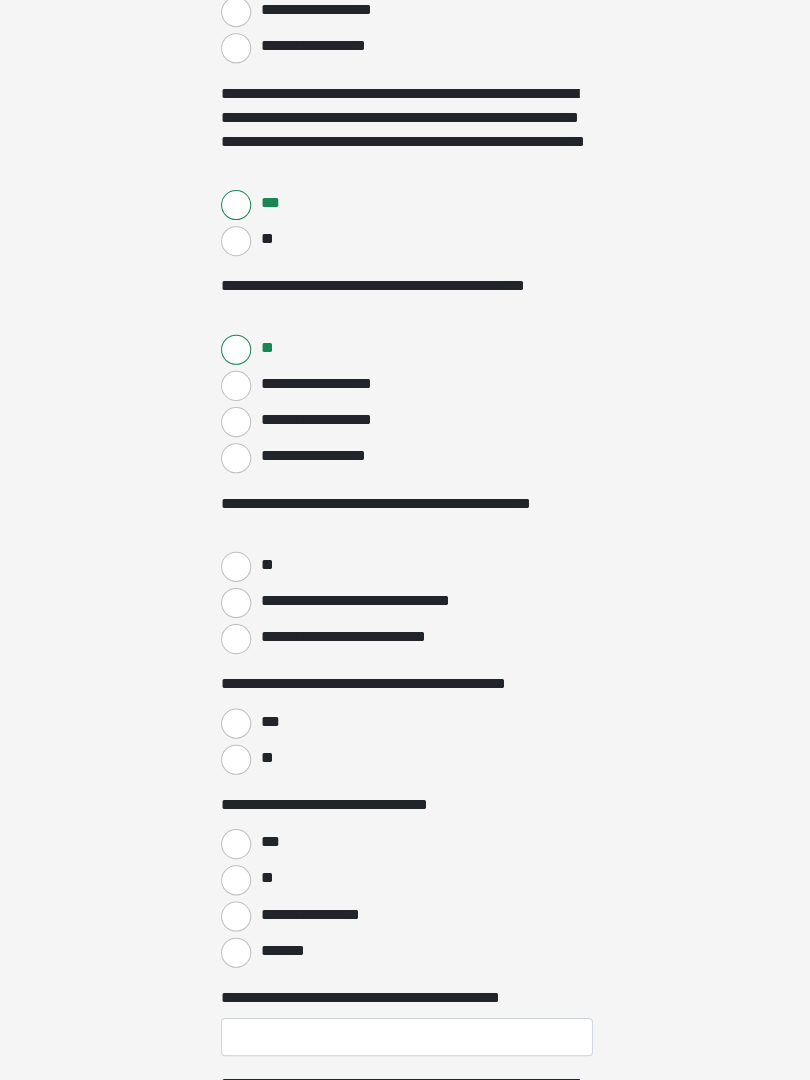 scroll, scrollTop: 605, scrollLeft: 0, axis: vertical 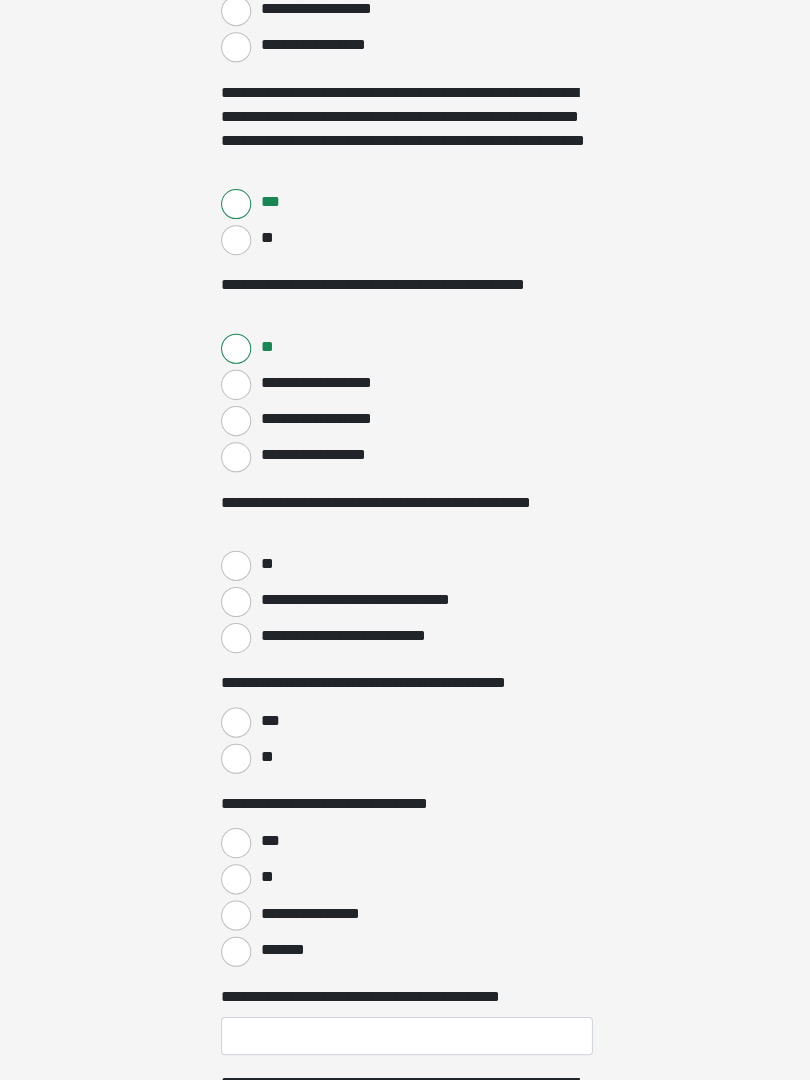 click on "**" at bounding box center [235, 568] 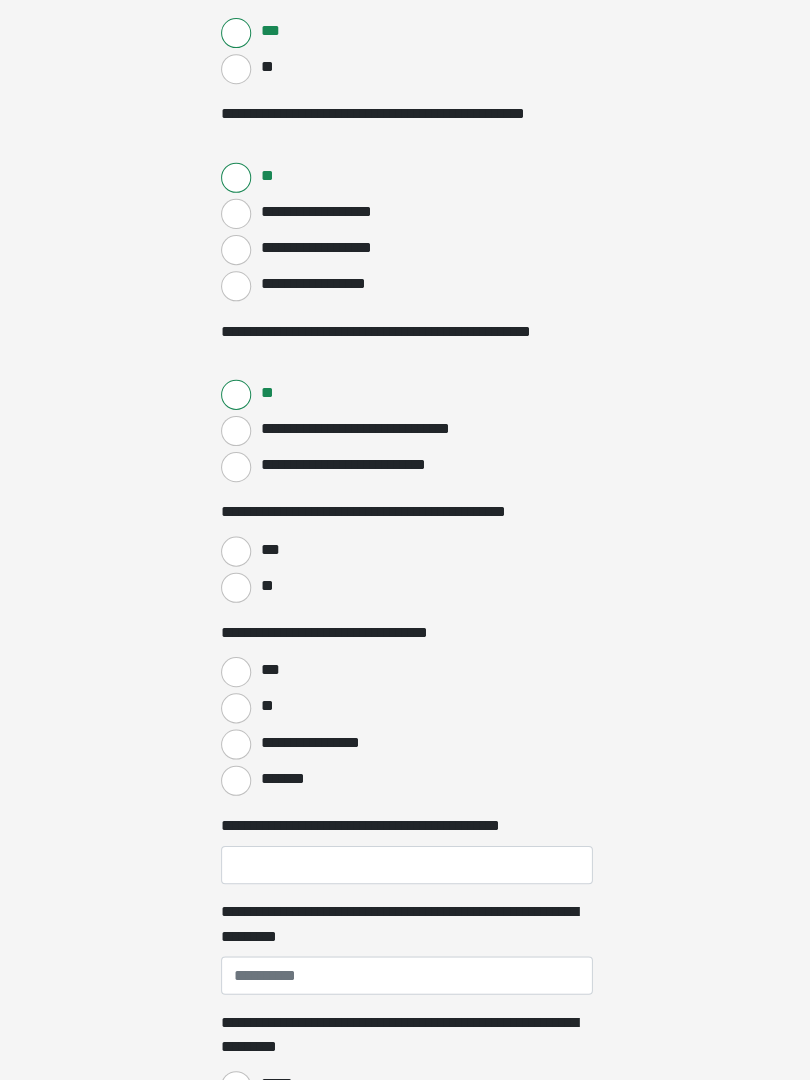 scroll, scrollTop: 775, scrollLeft: 0, axis: vertical 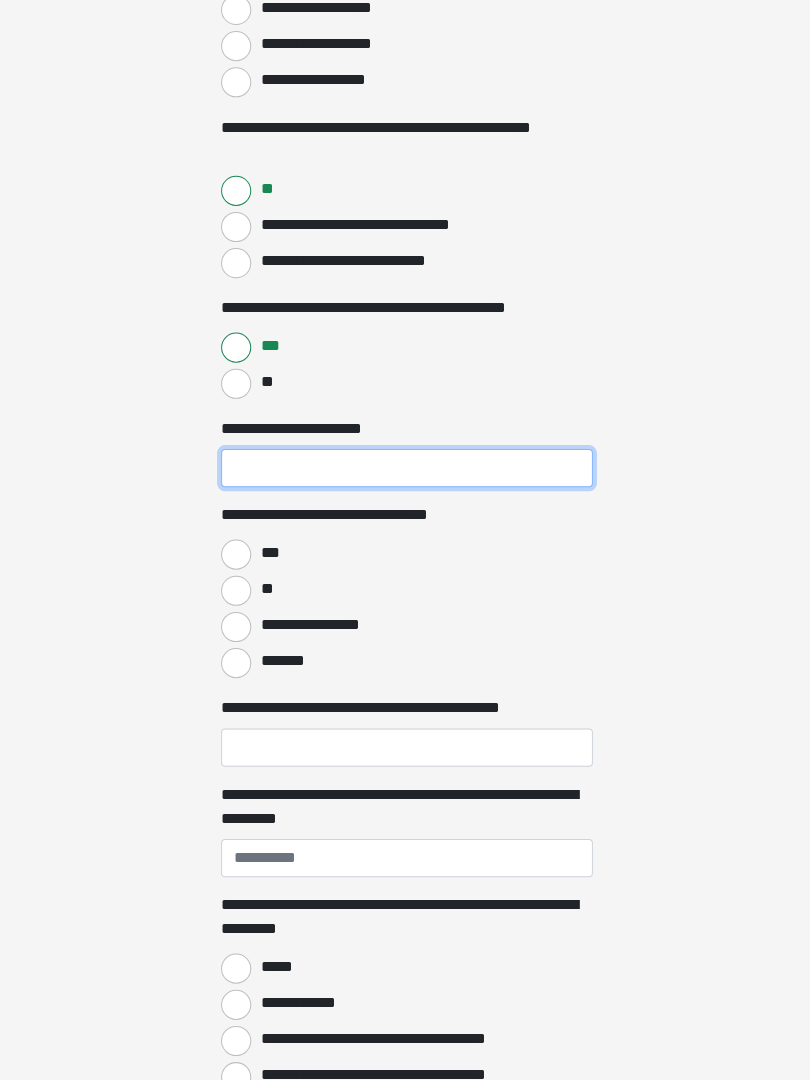 click on "**********" at bounding box center [405, 472] 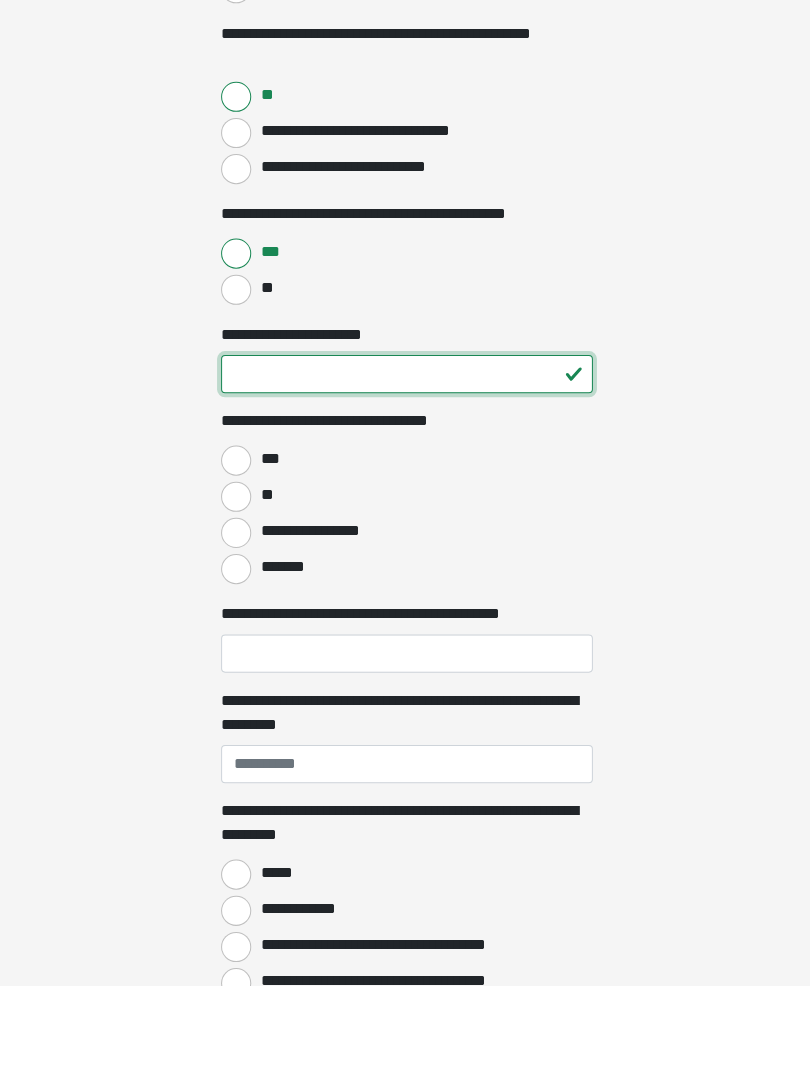 type on "**" 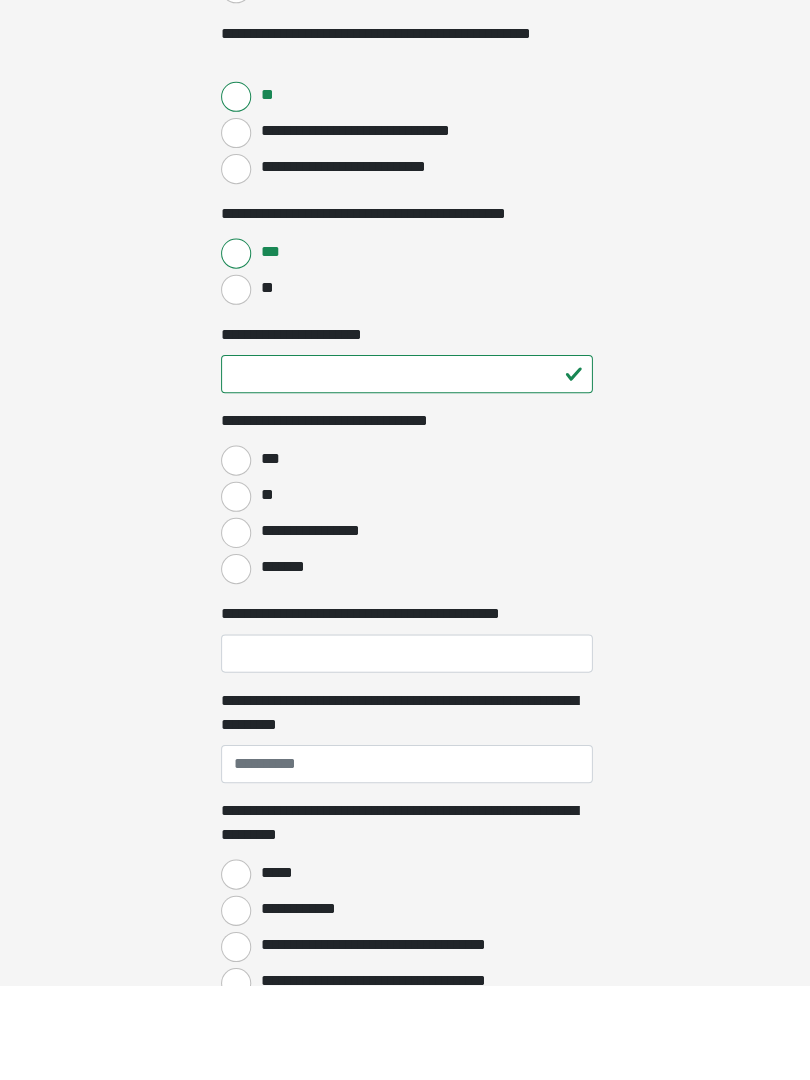click on "***" at bounding box center [235, 558] 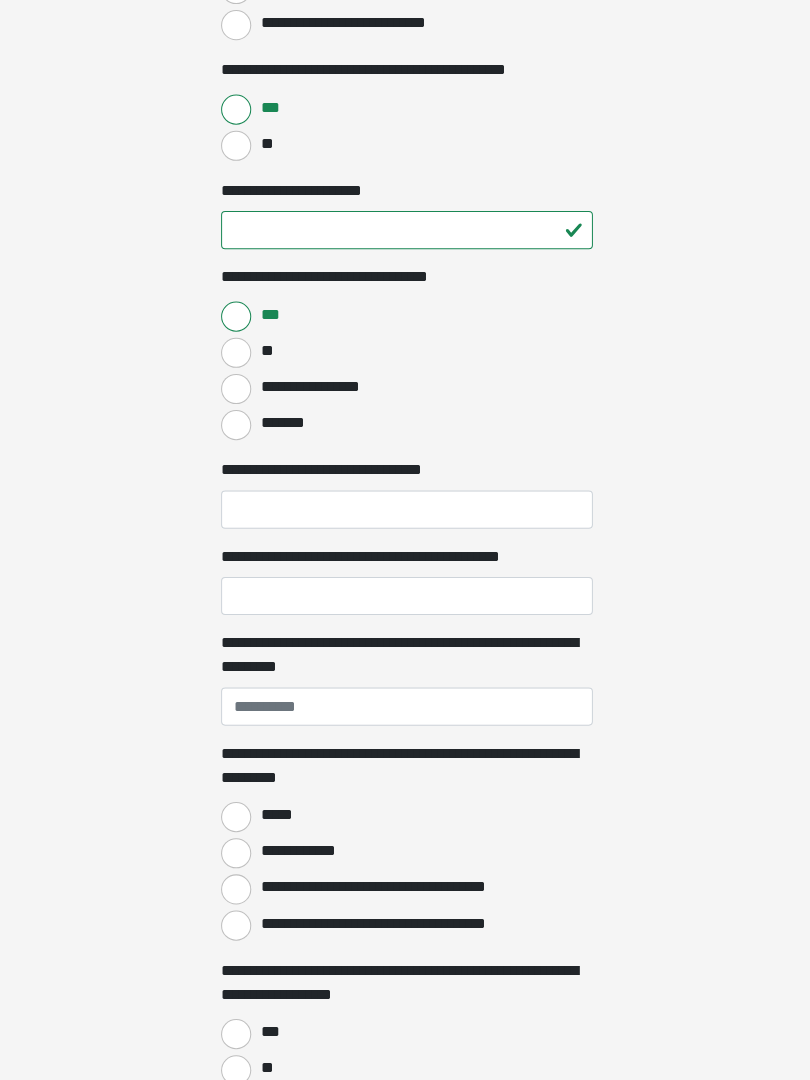 click on "**********" at bounding box center [235, 392] 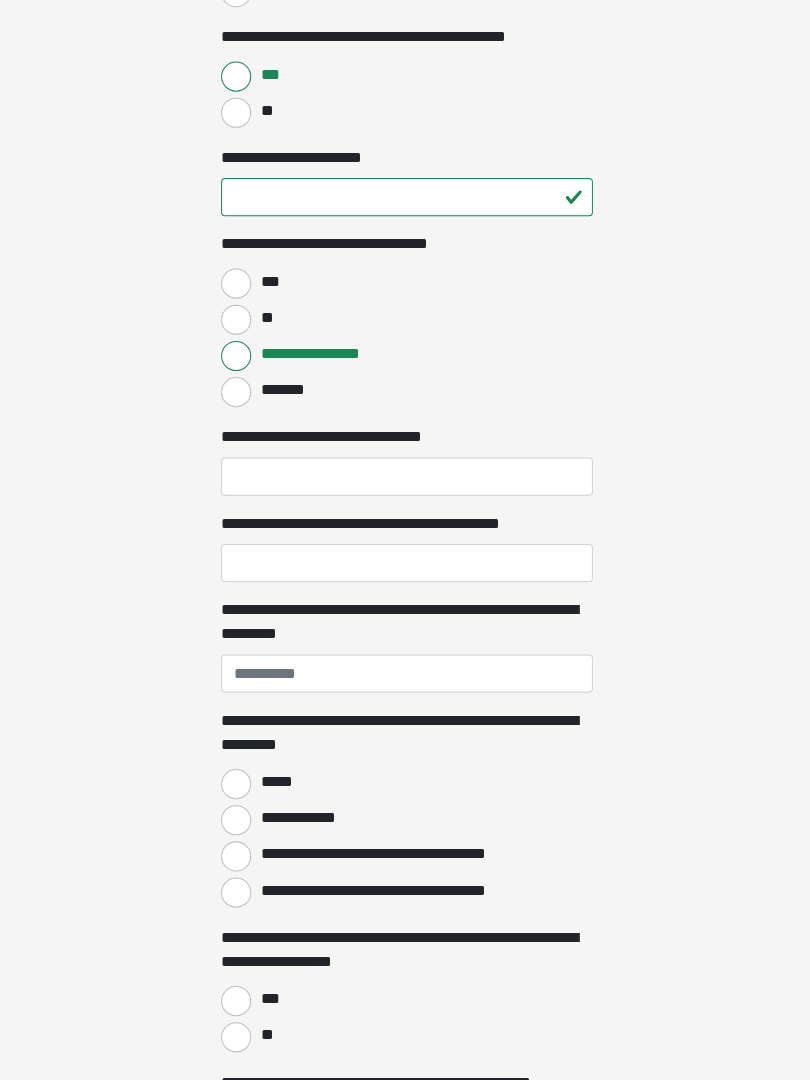scroll, scrollTop: 1250, scrollLeft: 0, axis: vertical 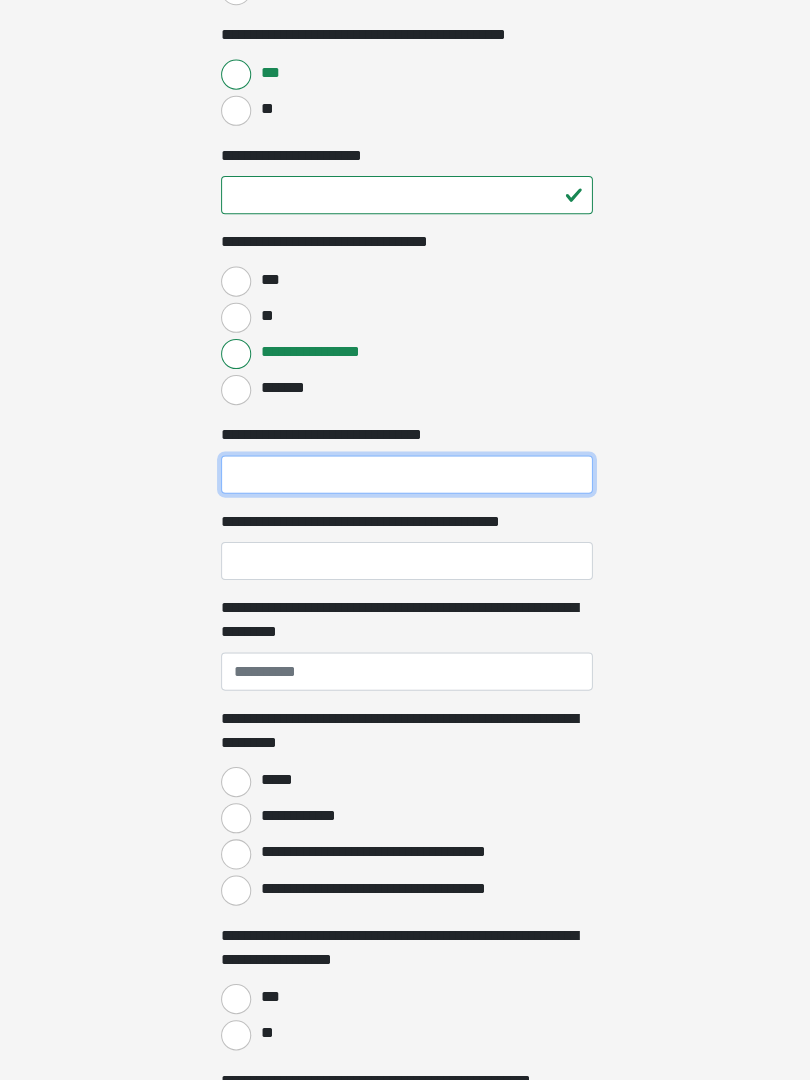 click on "**********" at bounding box center [405, 477] 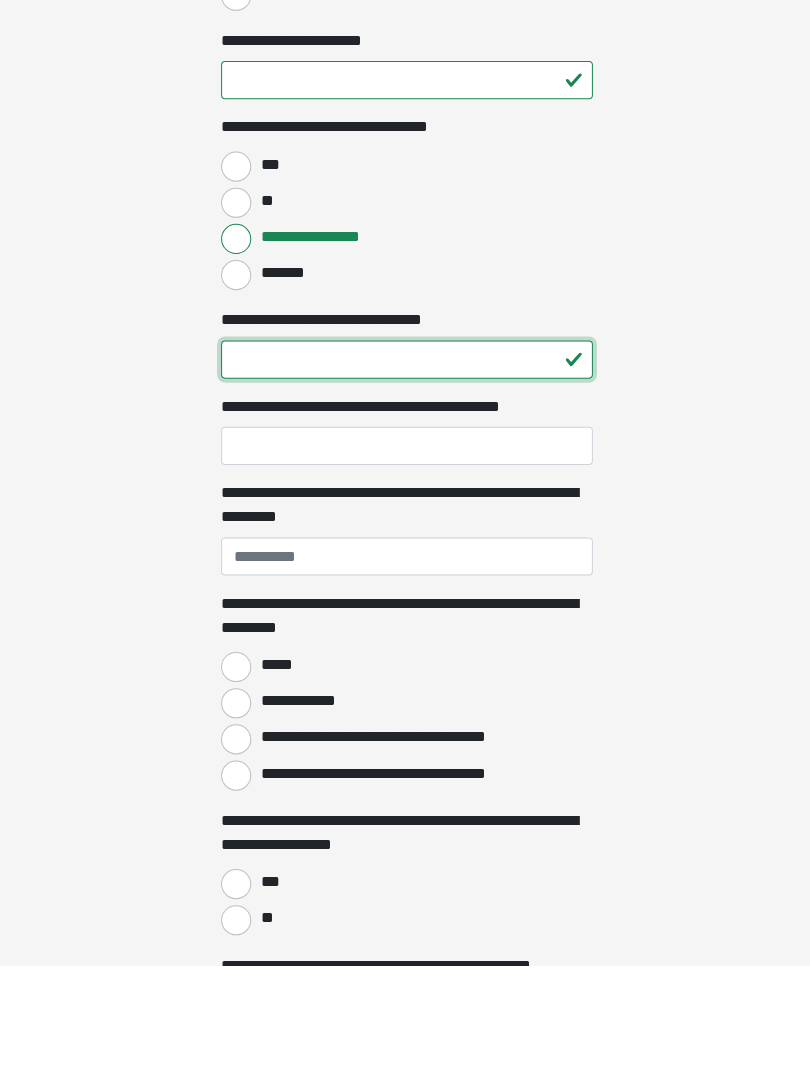 type on "**" 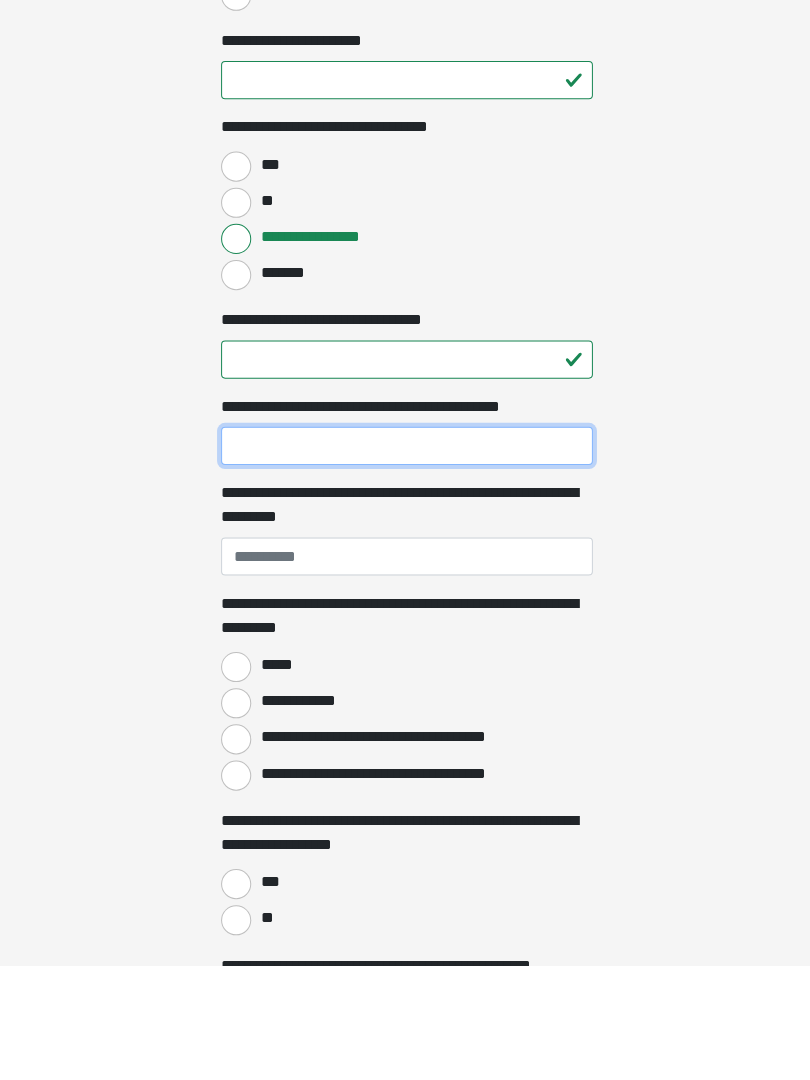 click on "**********" at bounding box center (405, 563) 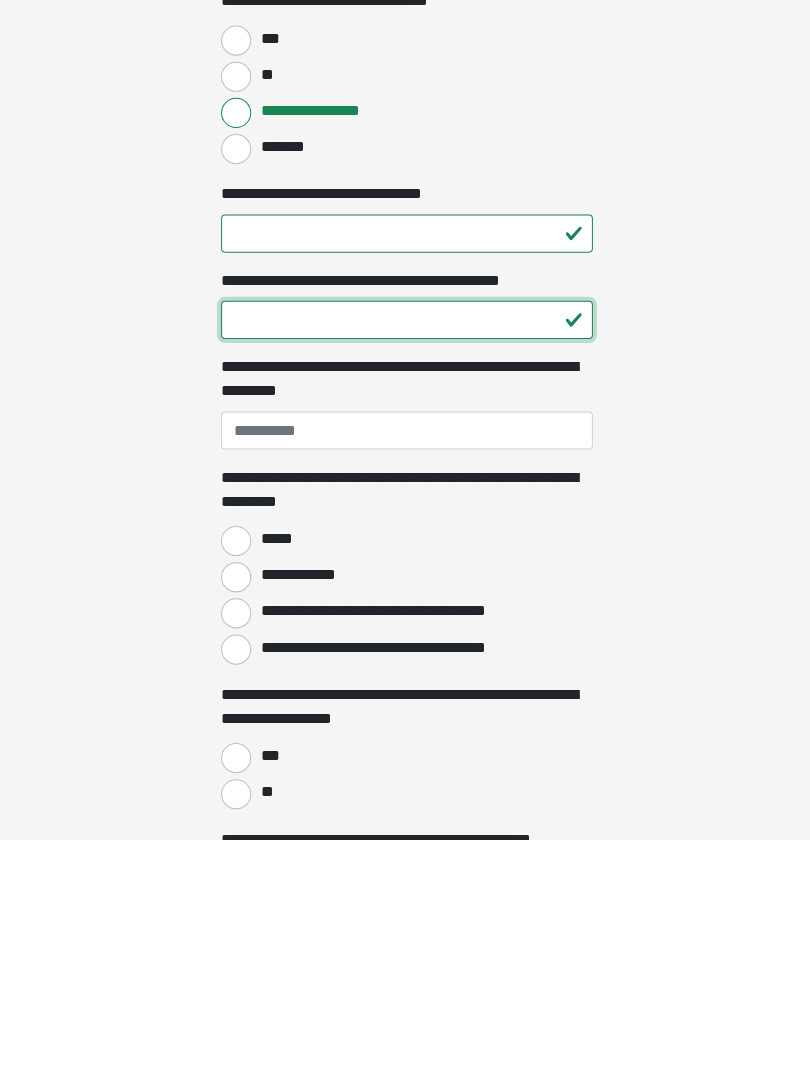 type on "**" 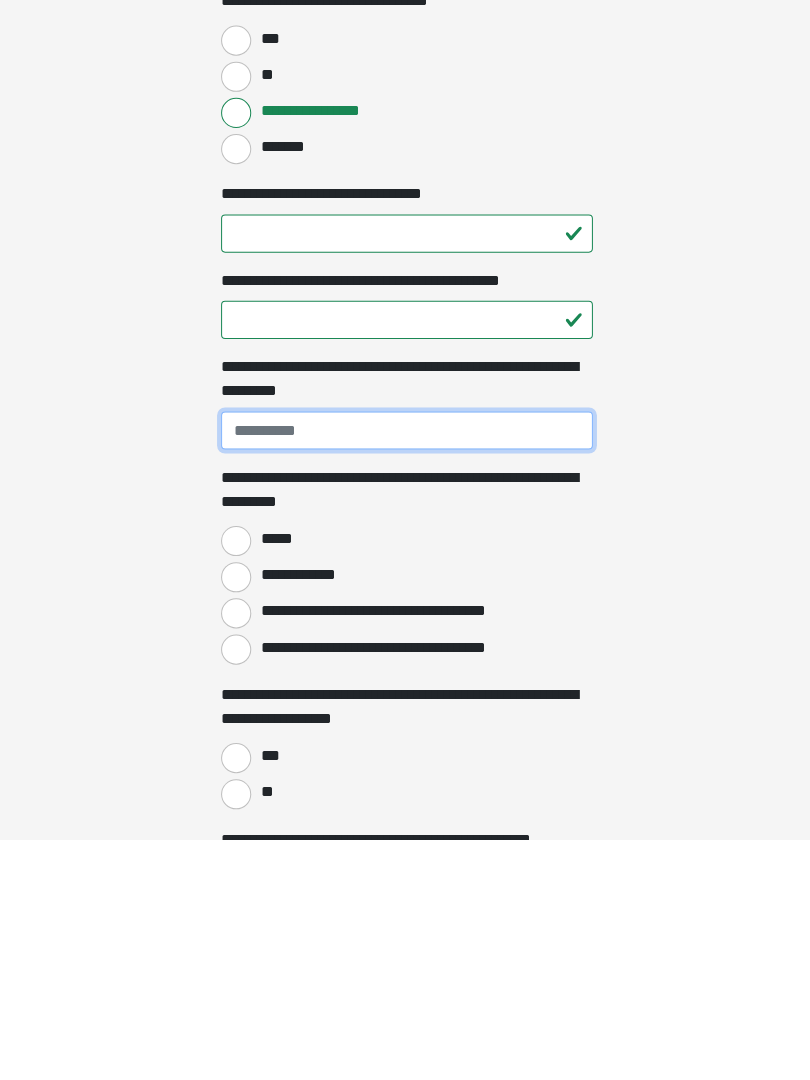 click on "**********" at bounding box center (405, 673) 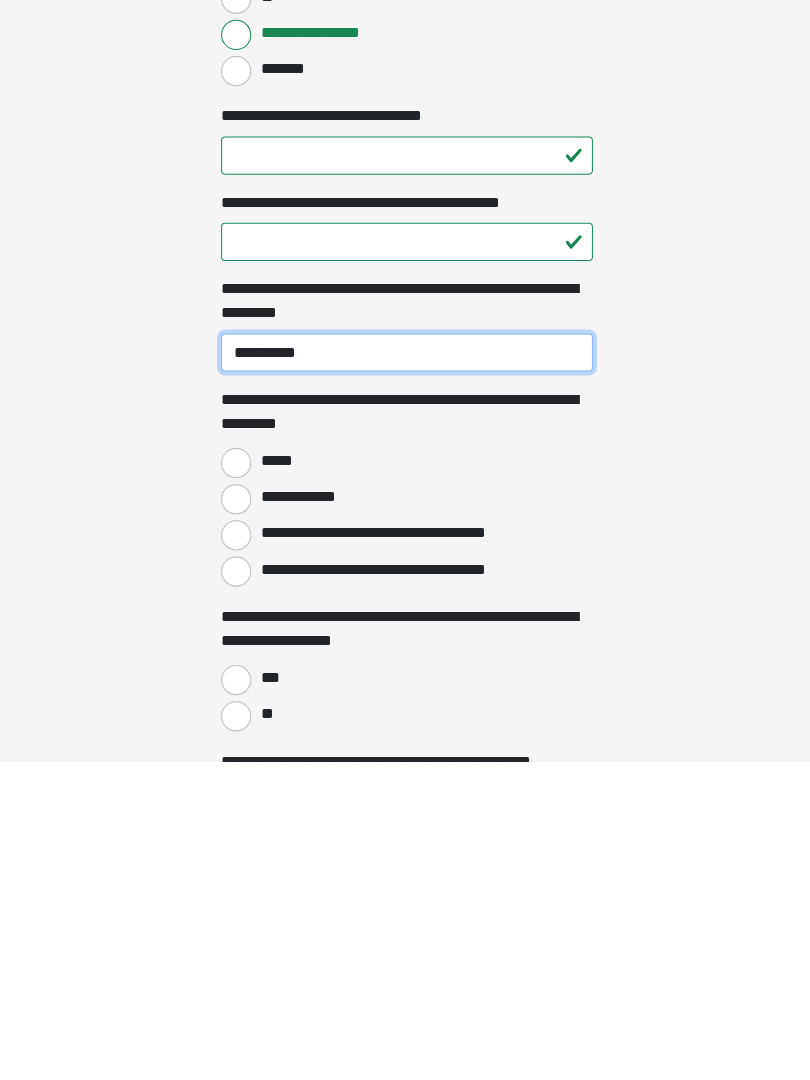 type on "**********" 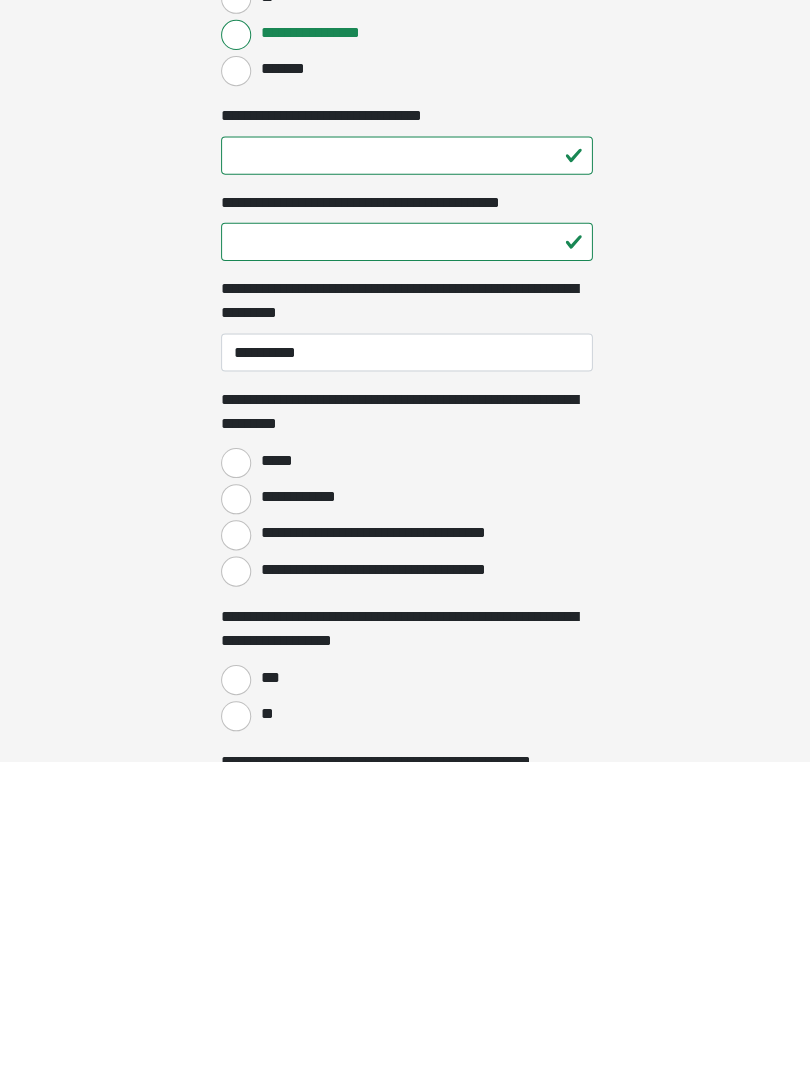 click on "*****" at bounding box center (235, 783) 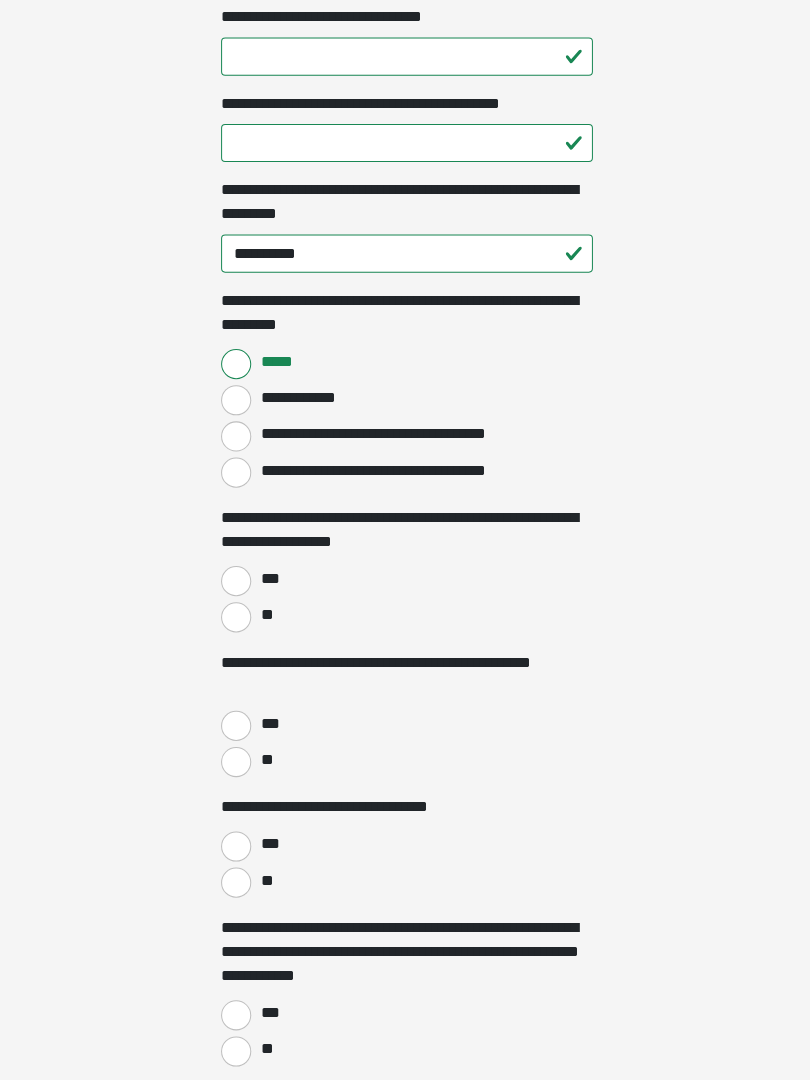 scroll, scrollTop: 1673, scrollLeft: 0, axis: vertical 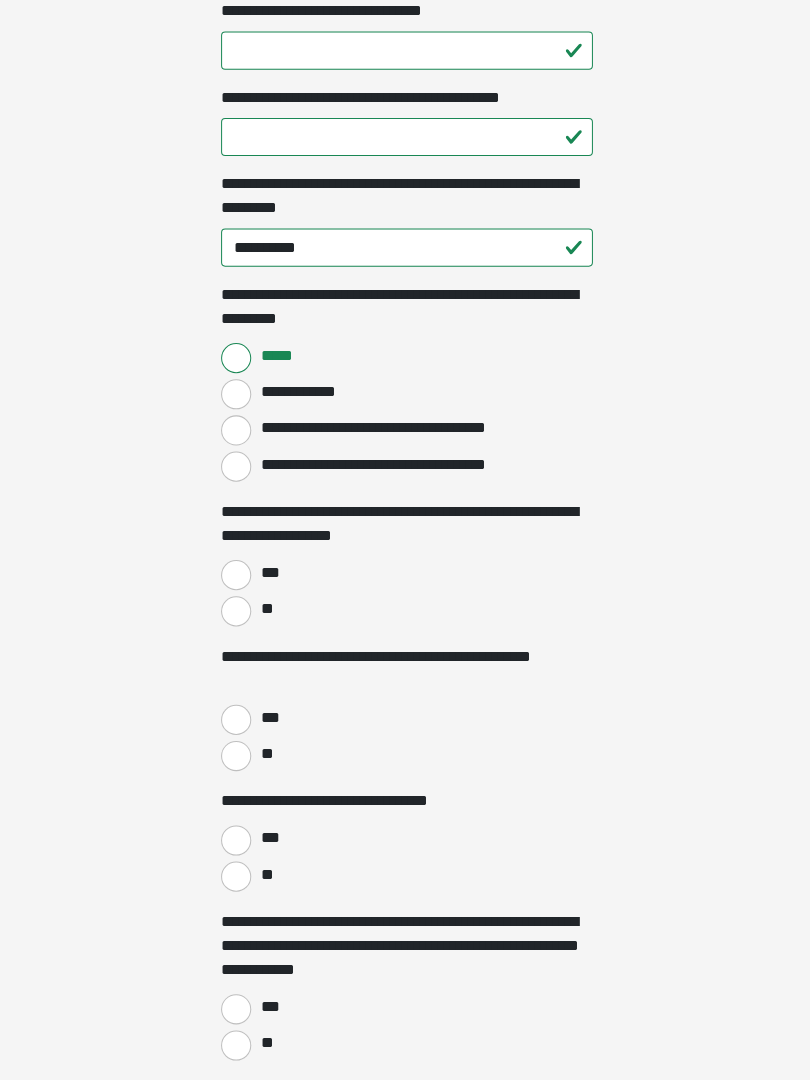 click on "**" at bounding box center (235, 612) 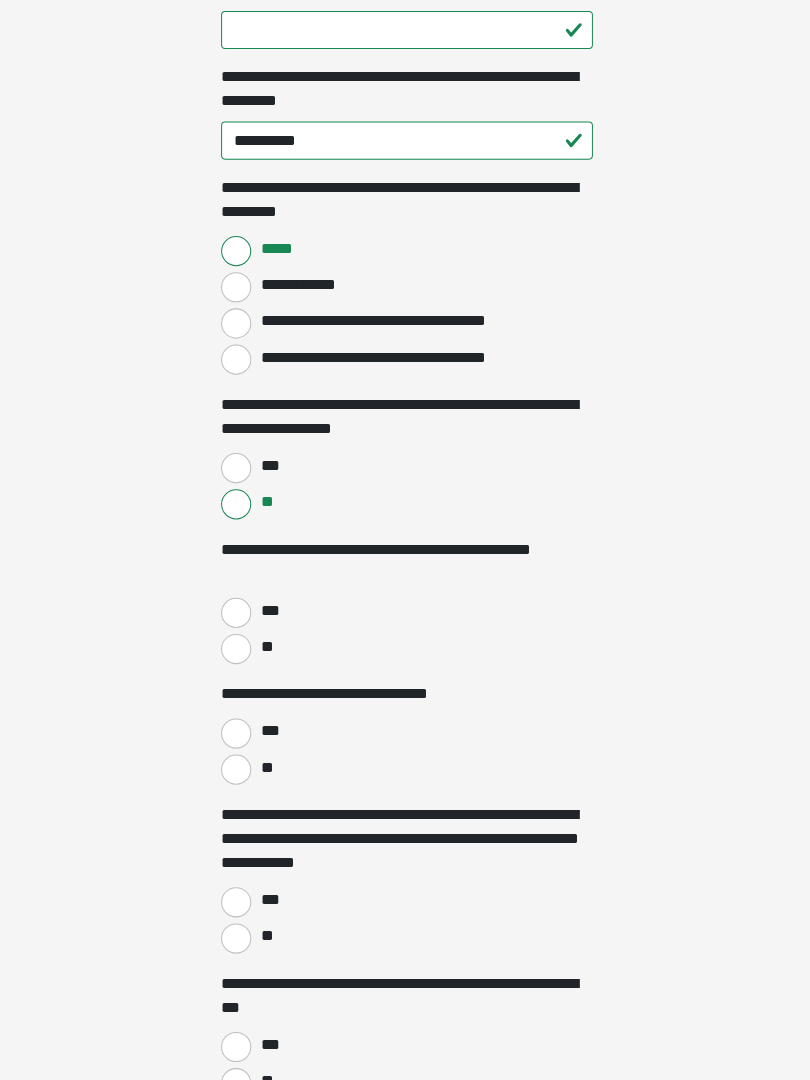 scroll, scrollTop: 1781, scrollLeft: 0, axis: vertical 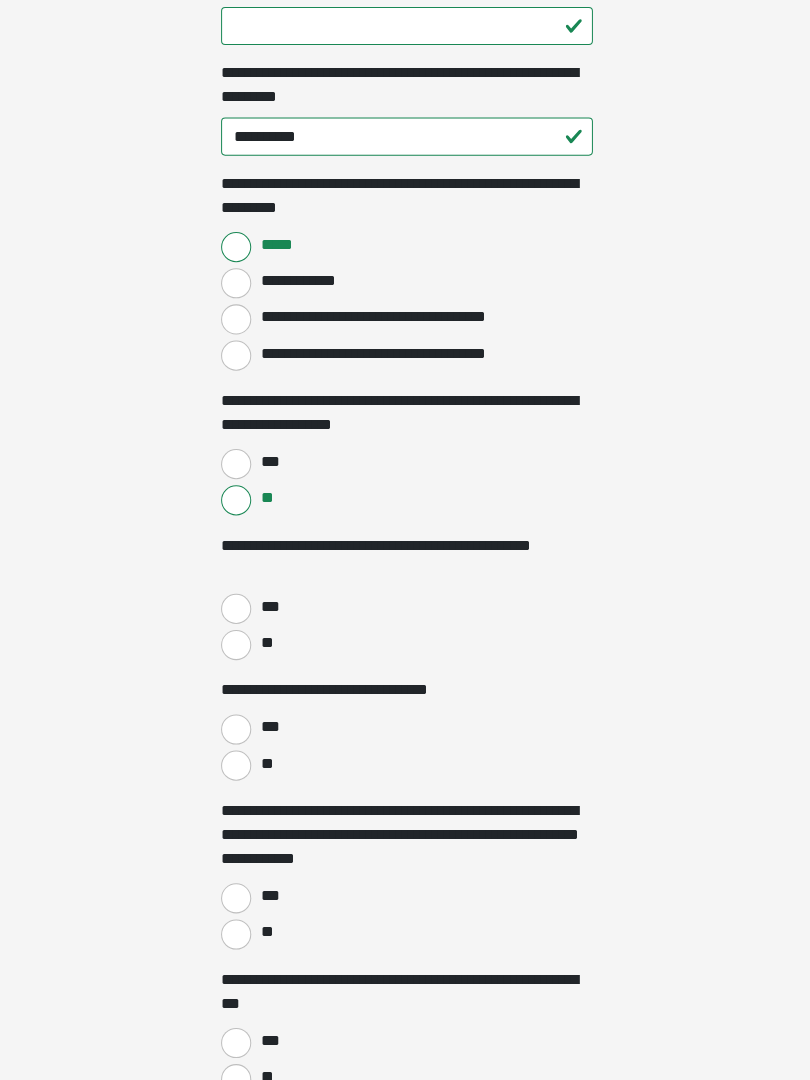 click on "**" at bounding box center [405, 646] 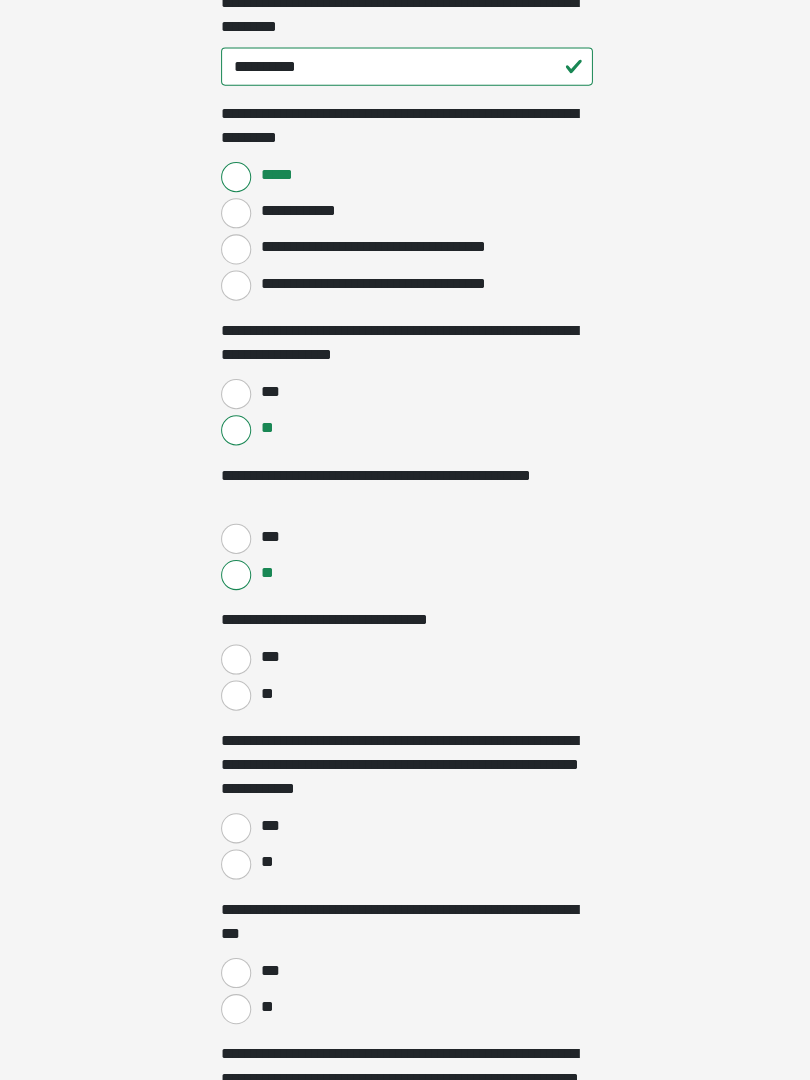 click on "**" at bounding box center (235, 697) 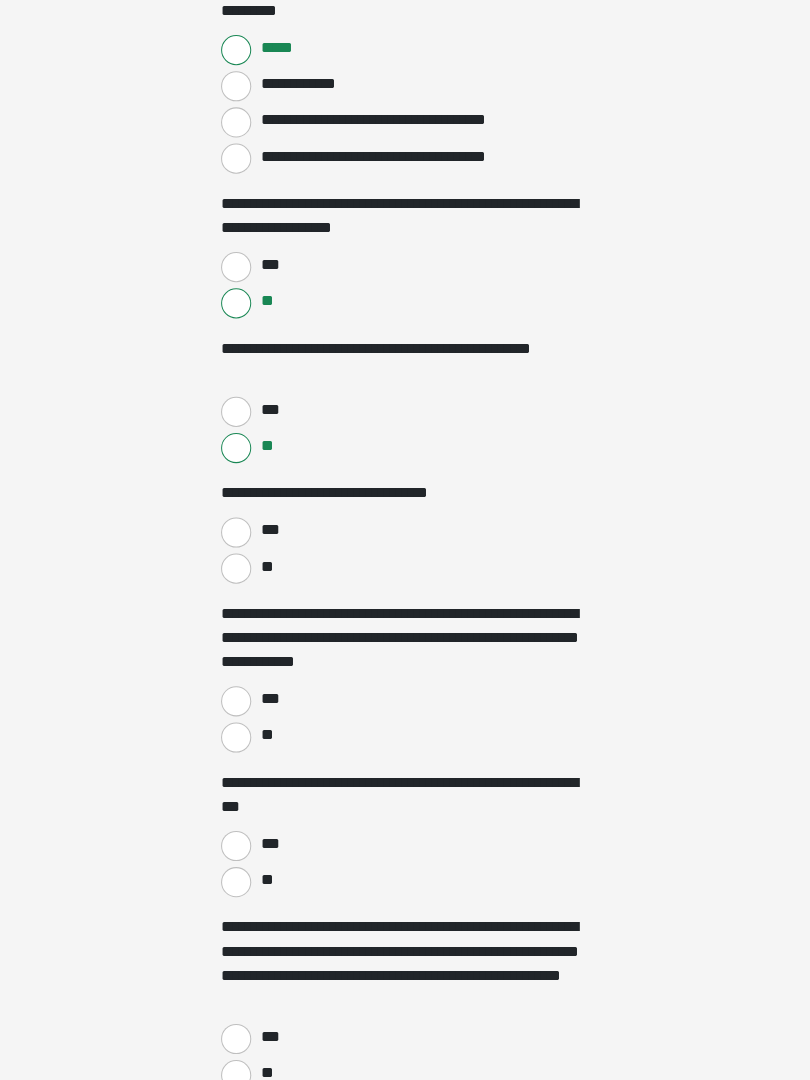 scroll, scrollTop: 1980, scrollLeft: 0, axis: vertical 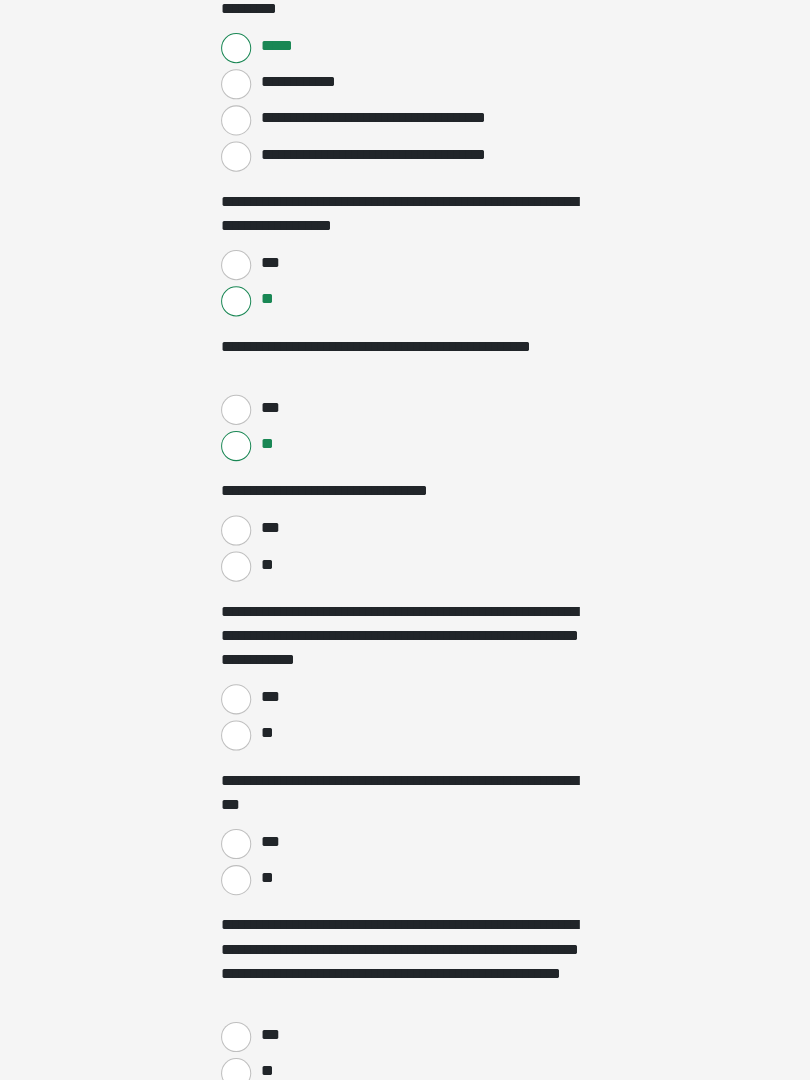 click on "**" at bounding box center [235, 737] 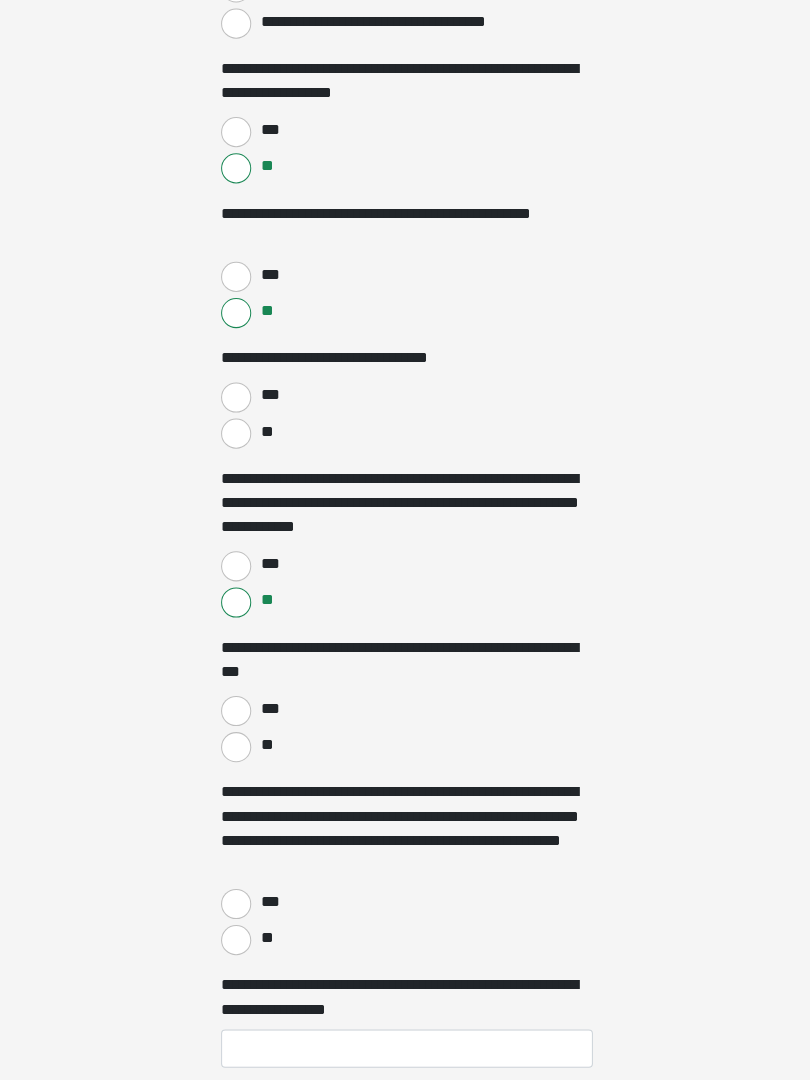 scroll, scrollTop: 2112, scrollLeft: 0, axis: vertical 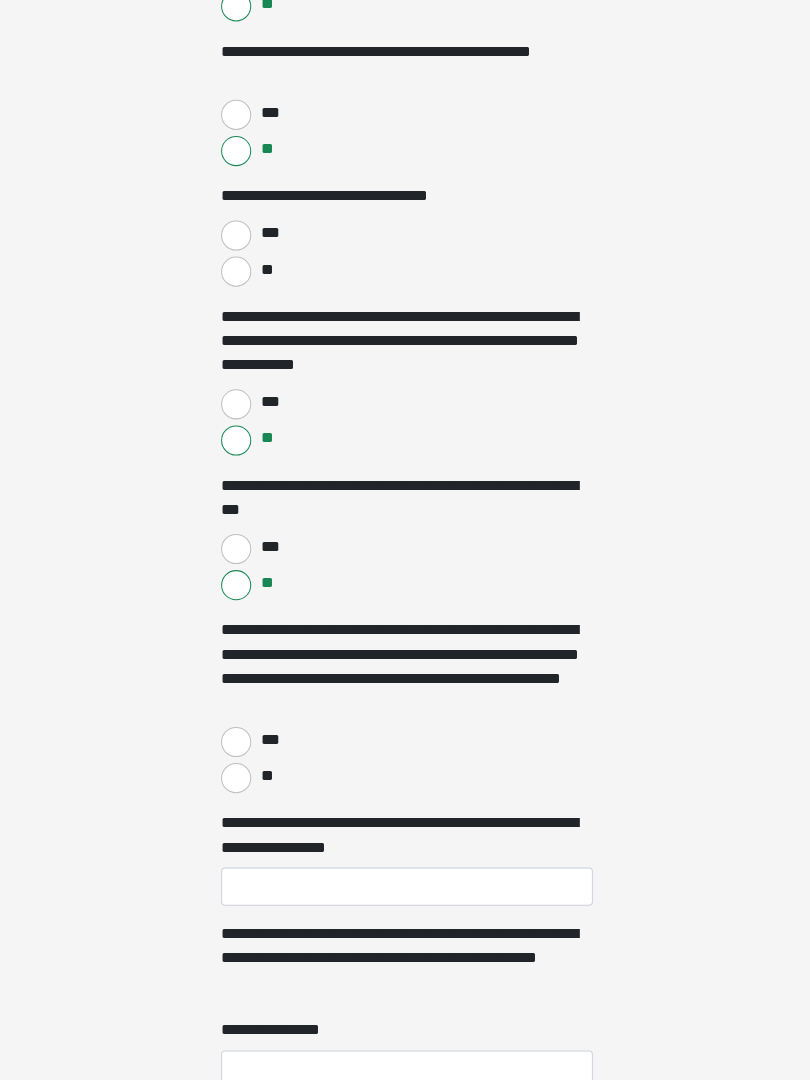 click on "**********" at bounding box center (405, -372) 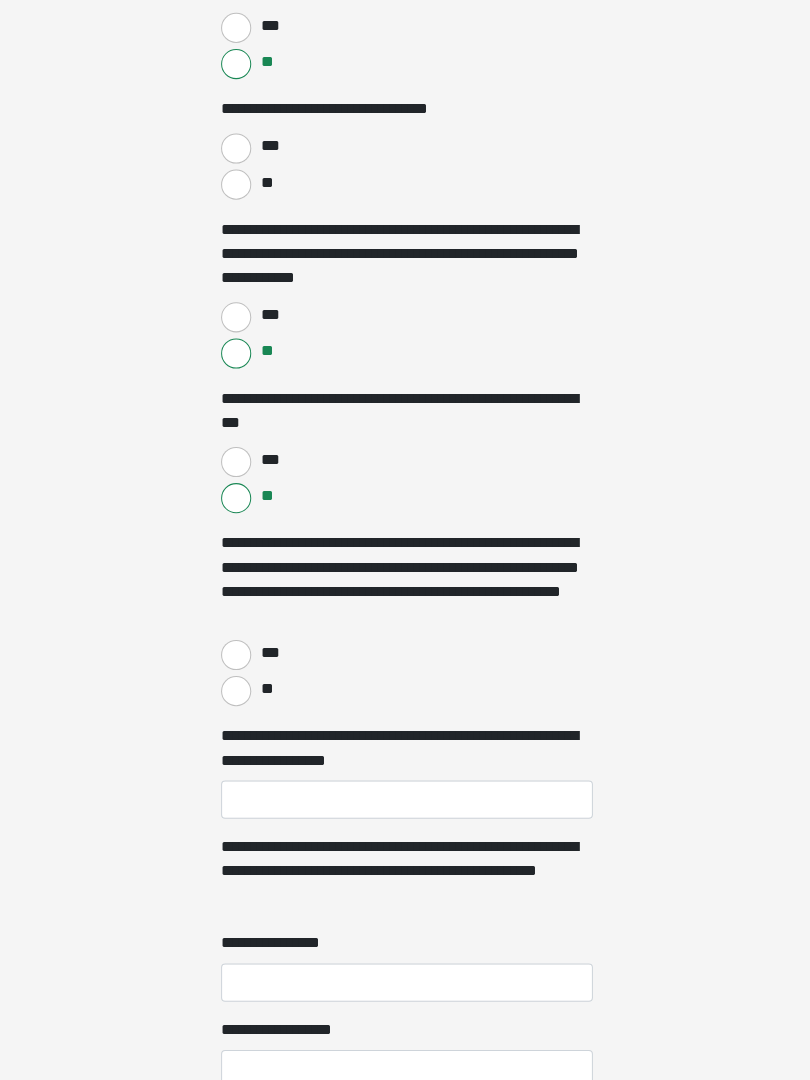 scroll, scrollTop: 2361, scrollLeft: 0, axis: vertical 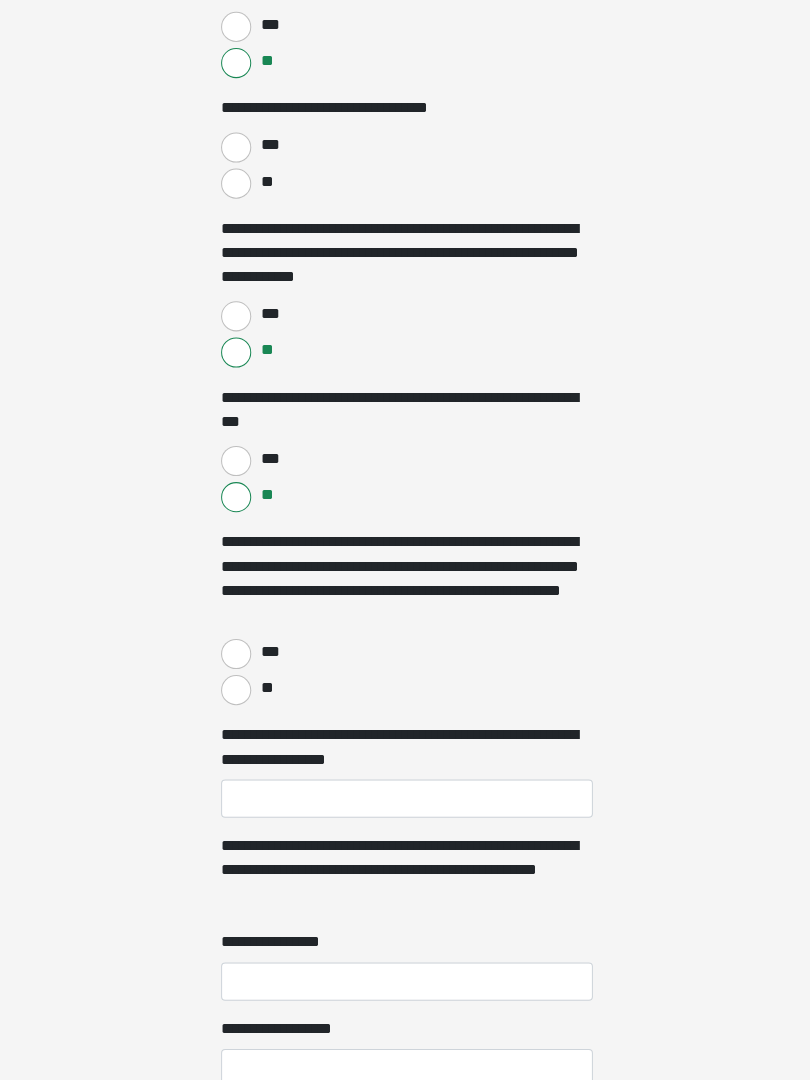 click on "**" at bounding box center [235, 692] 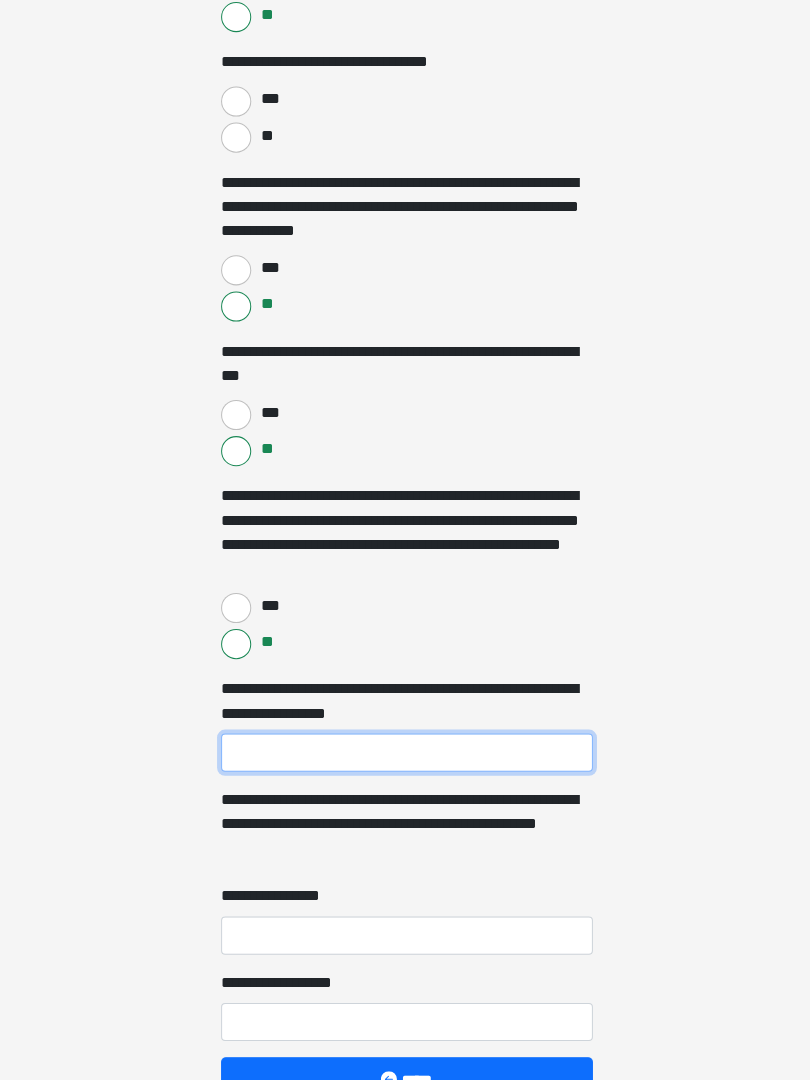 click on "**********" at bounding box center (405, 754) 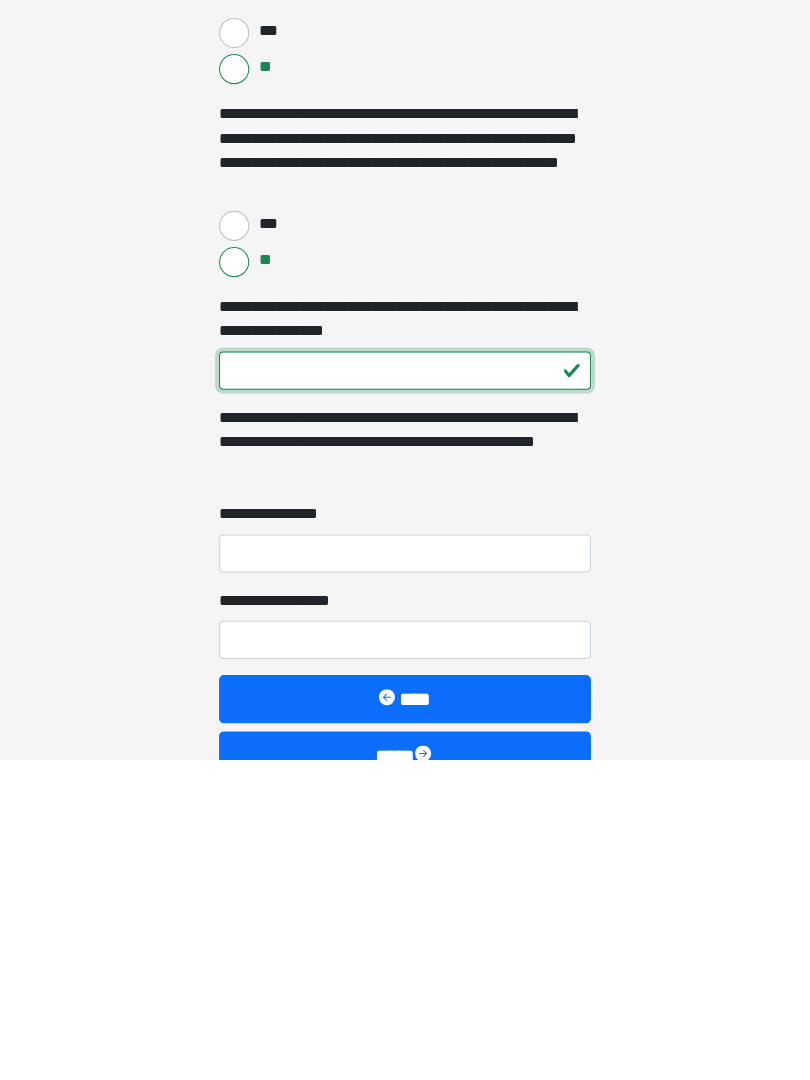 scroll, scrollTop: 2472, scrollLeft: 0, axis: vertical 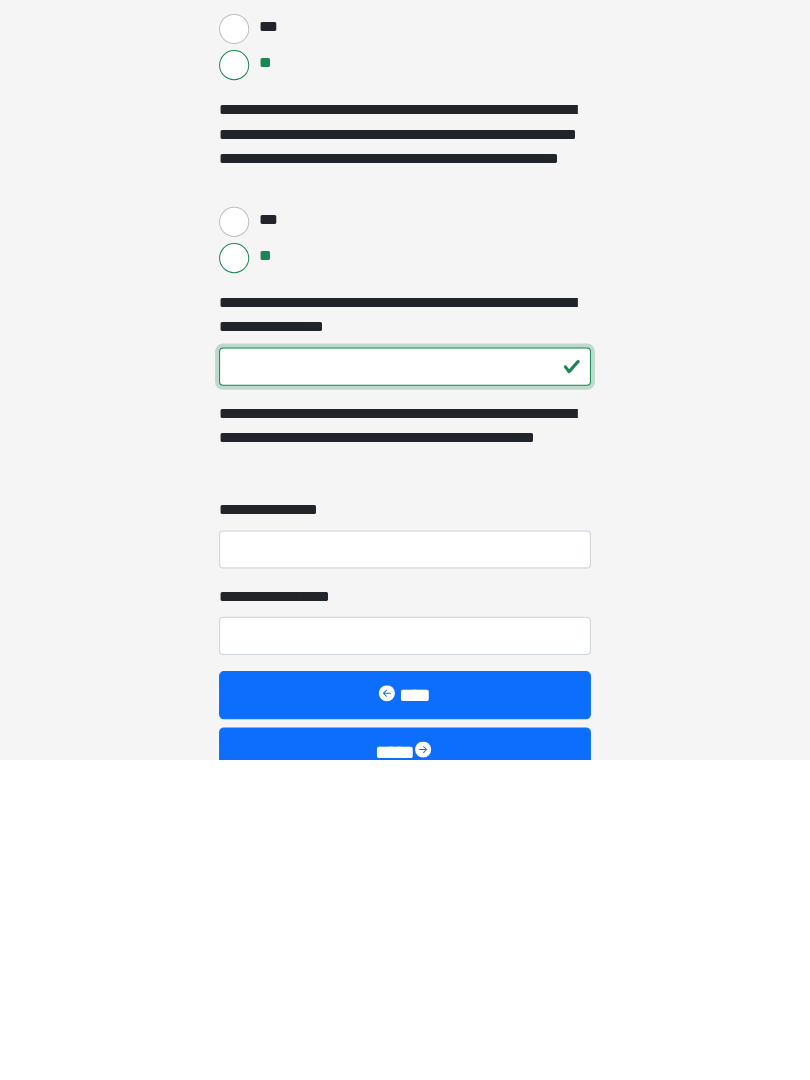 type on "***" 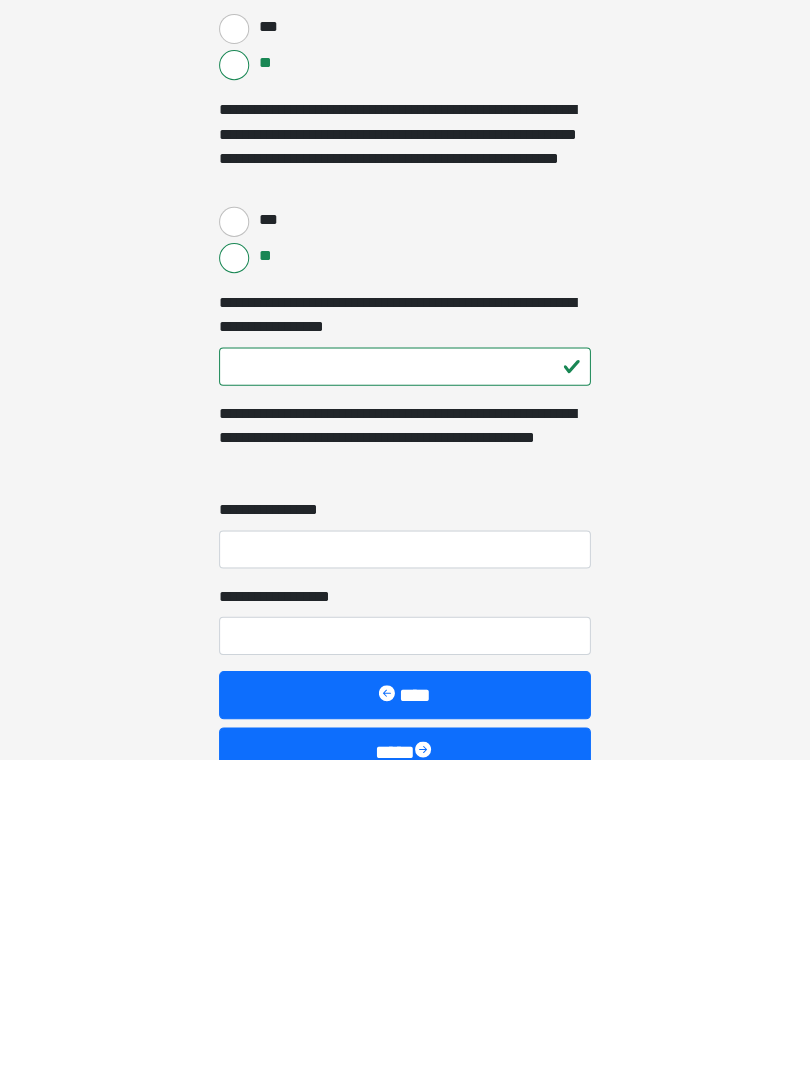 click on "**********" at bounding box center [405, 871] 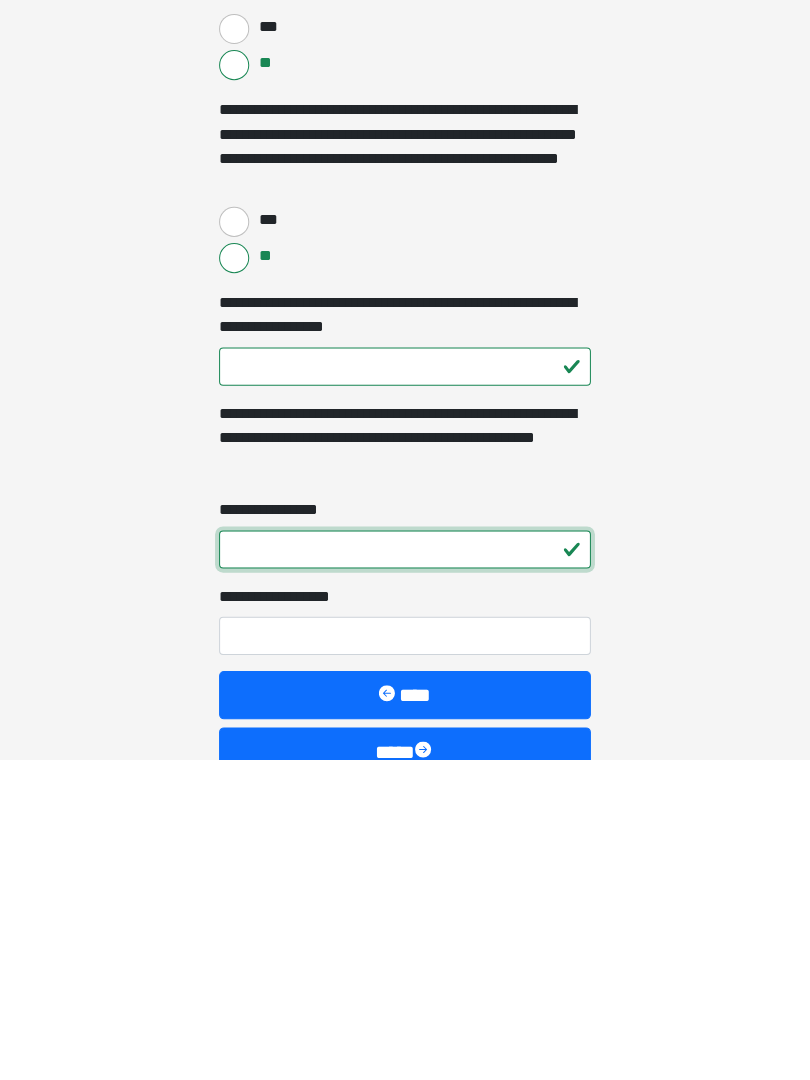 type on "*" 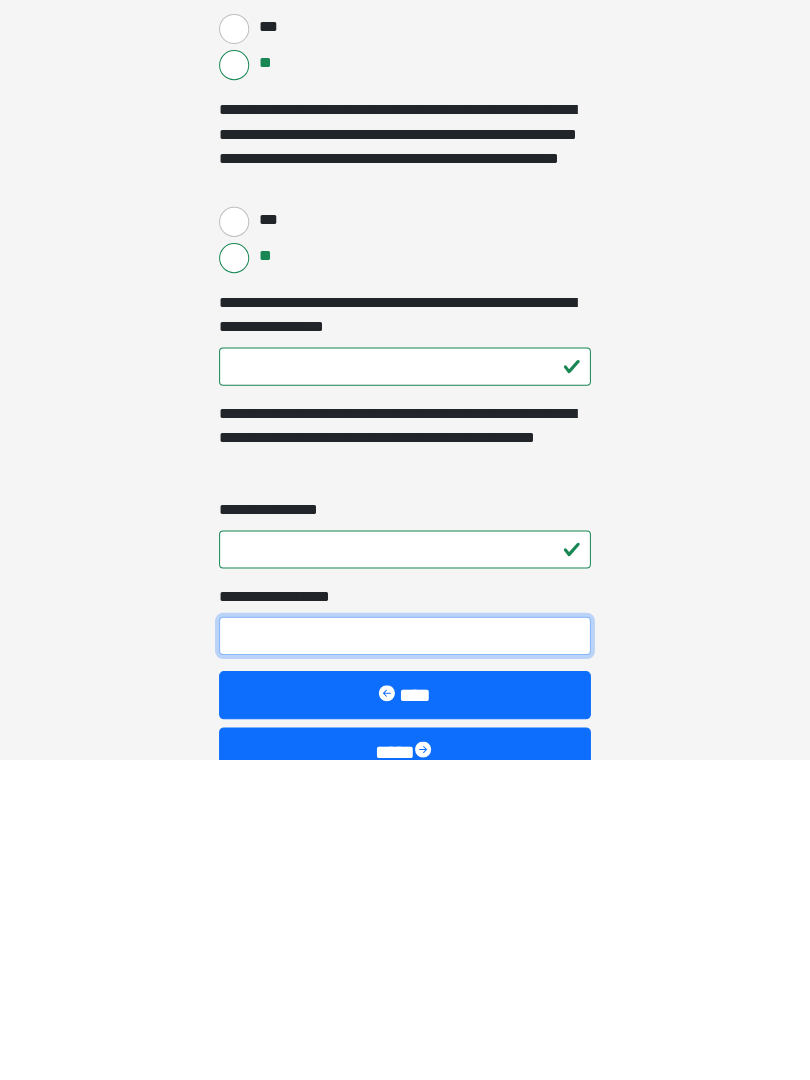 click on "**********" at bounding box center [405, 957] 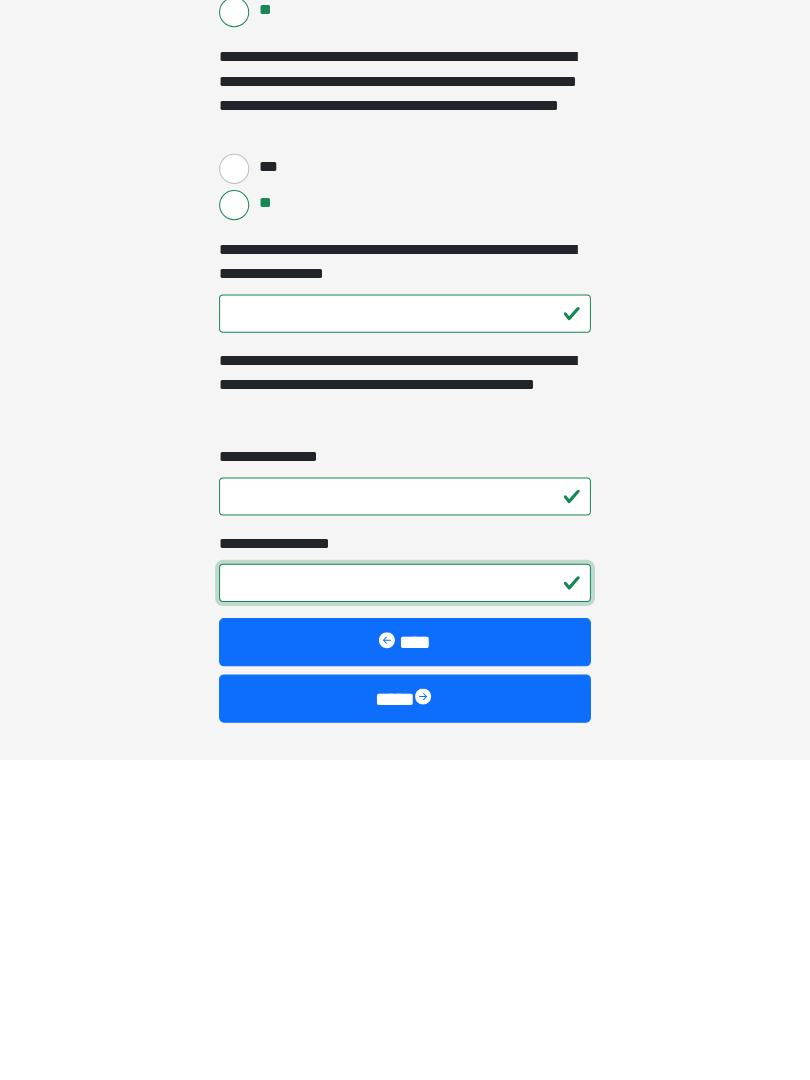 scroll, scrollTop: 2591, scrollLeft: 0, axis: vertical 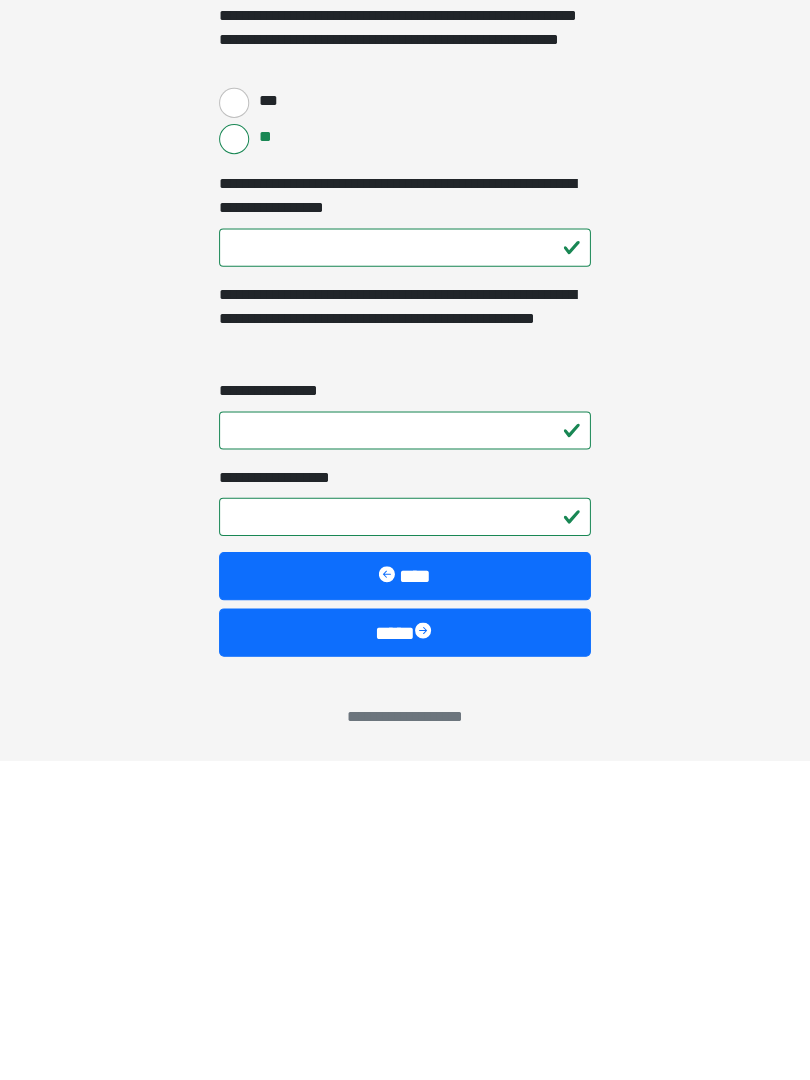 click on "****" at bounding box center (405, 953) 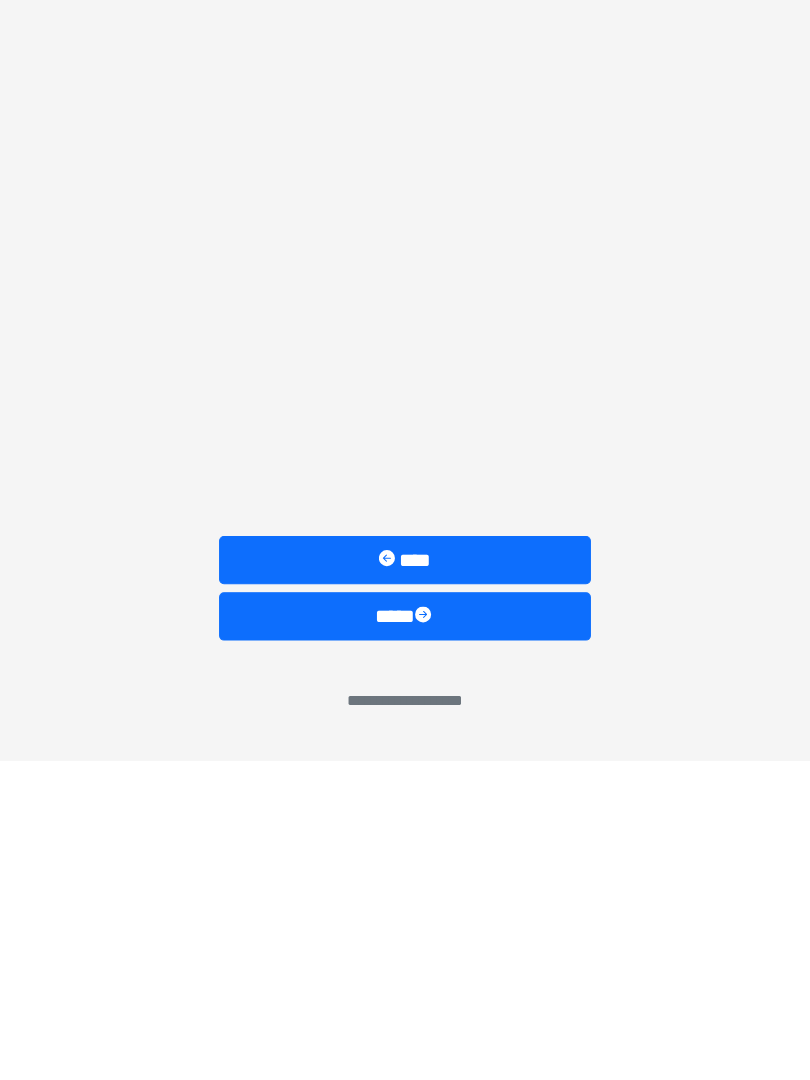 scroll, scrollTop: 0, scrollLeft: 0, axis: both 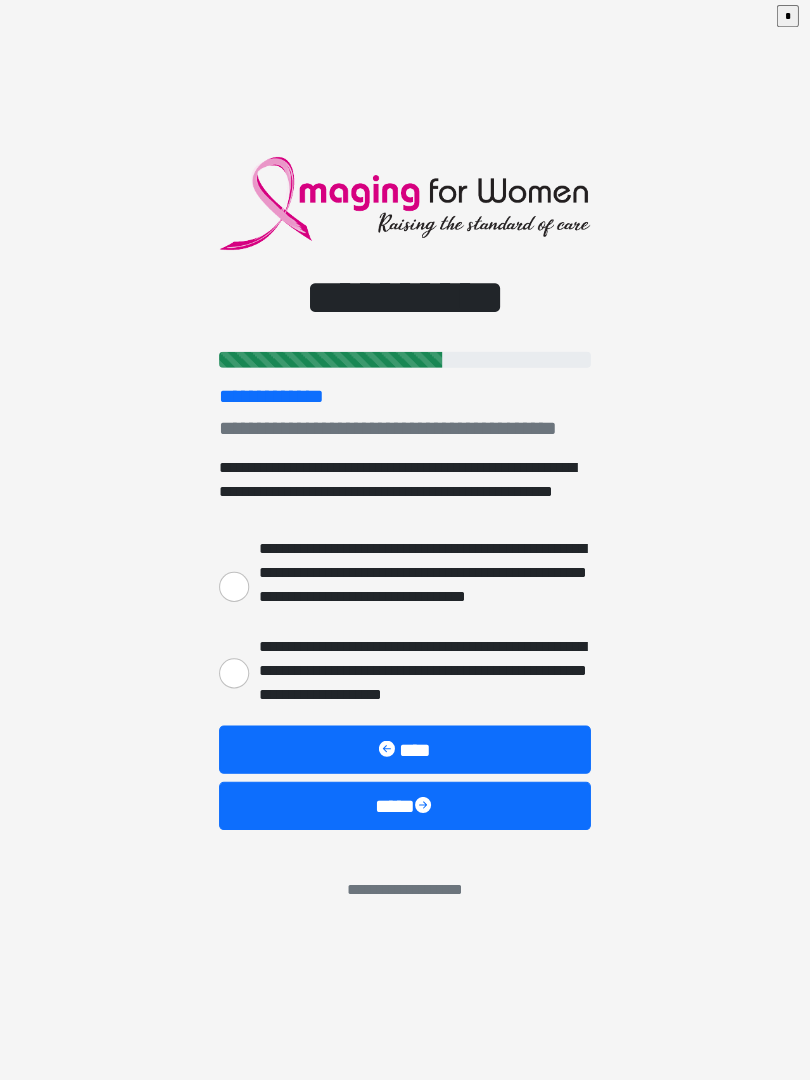 click on "**********" at bounding box center (235, 589) 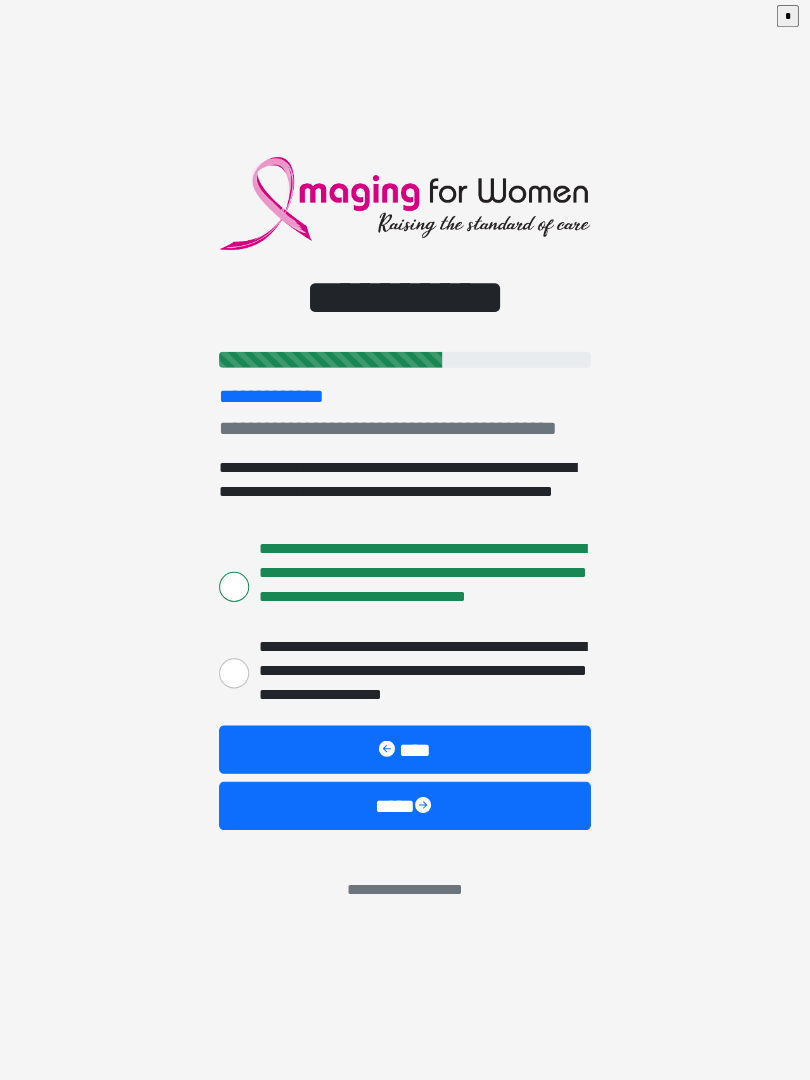 click on "****" at bounding box center (405, 807) 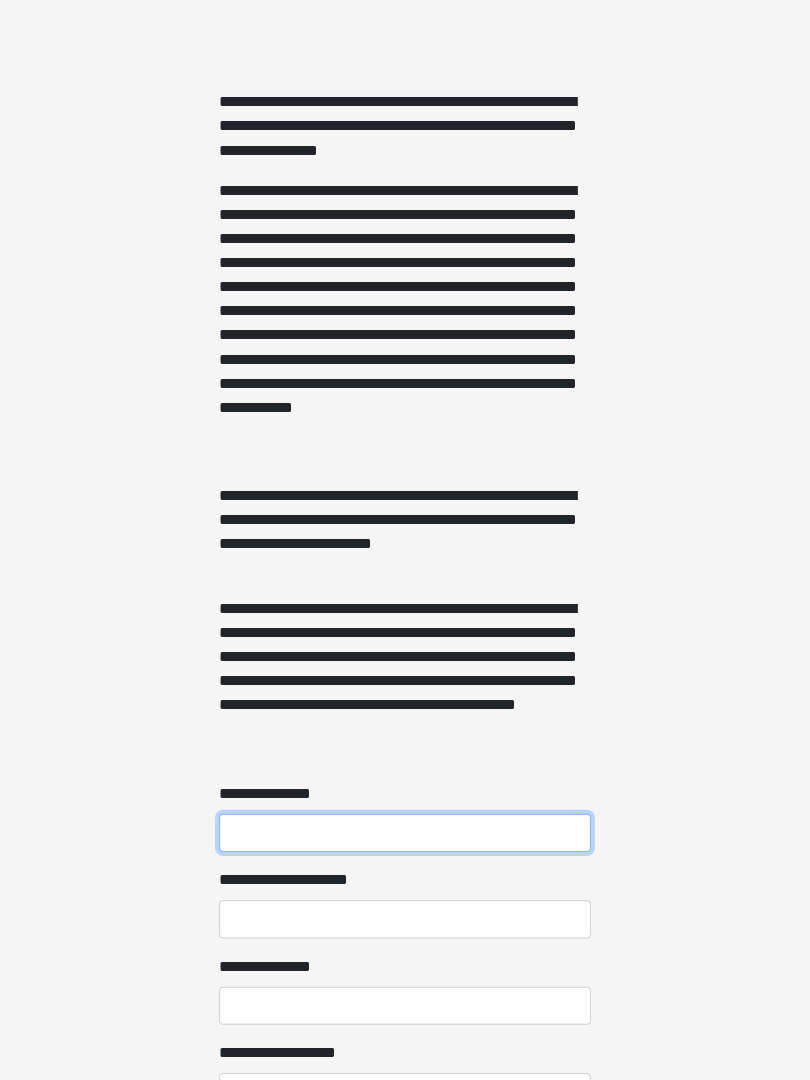 click on "**********" at bounding box center [405, 834] 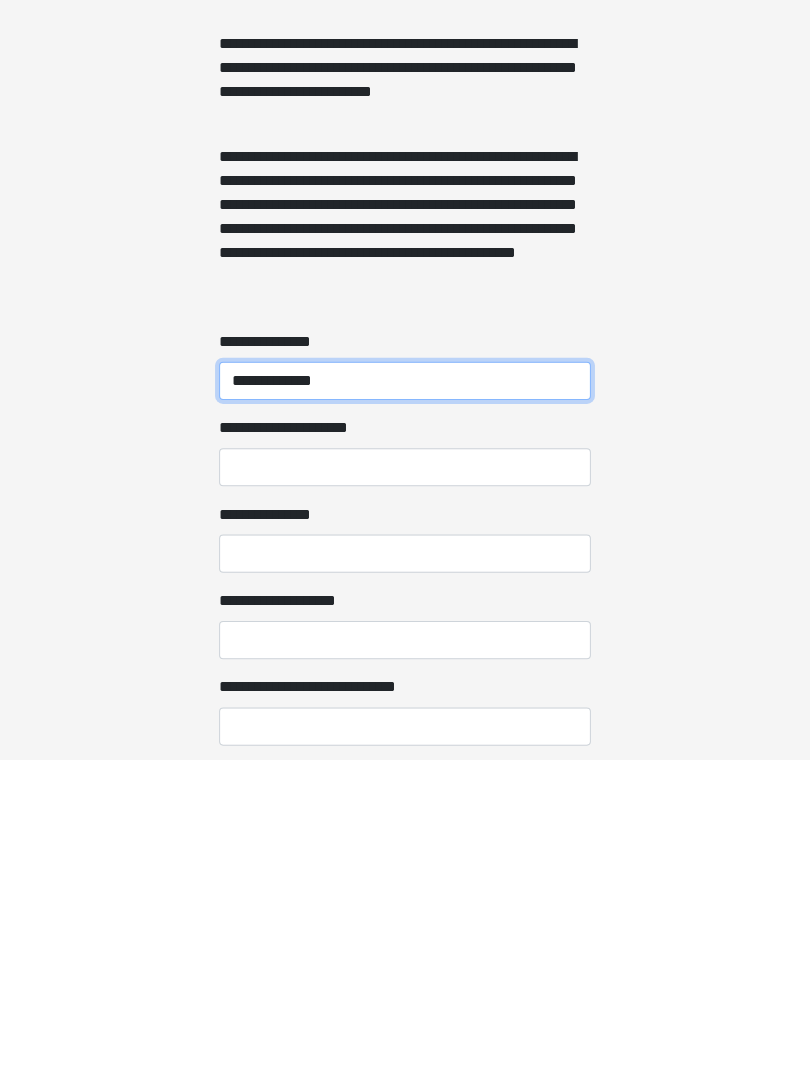 type on "**********" 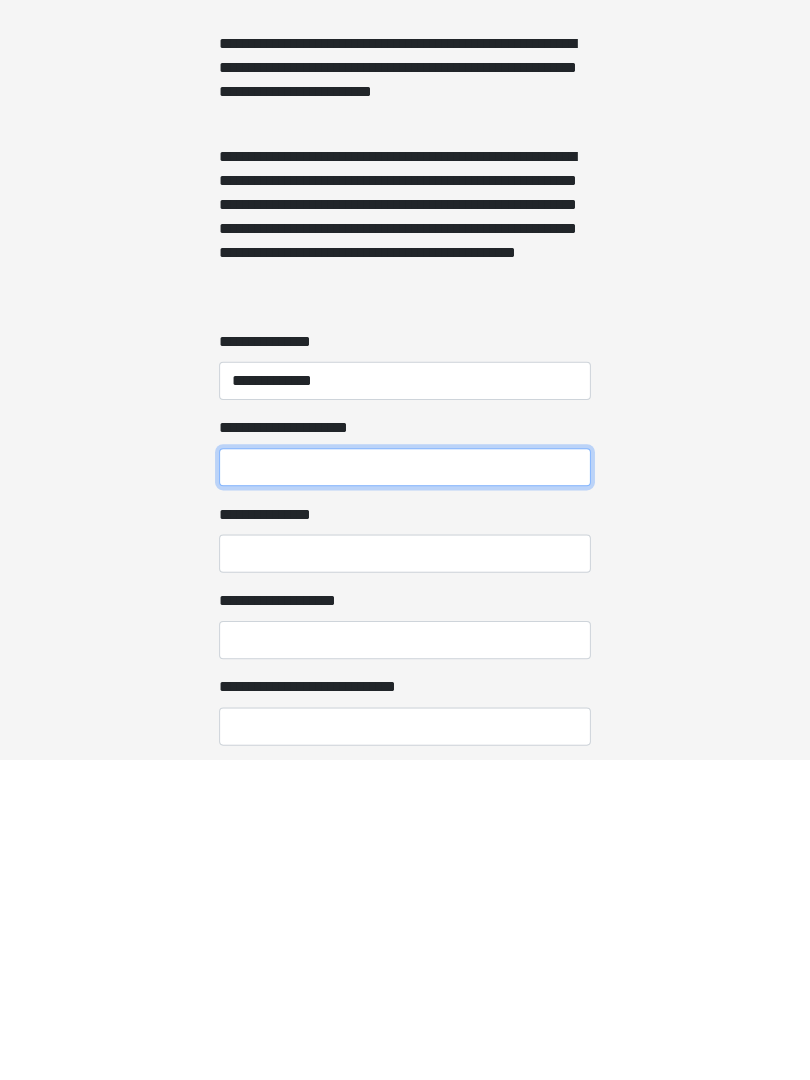 click on "**********" at bounding box center [405, 789] 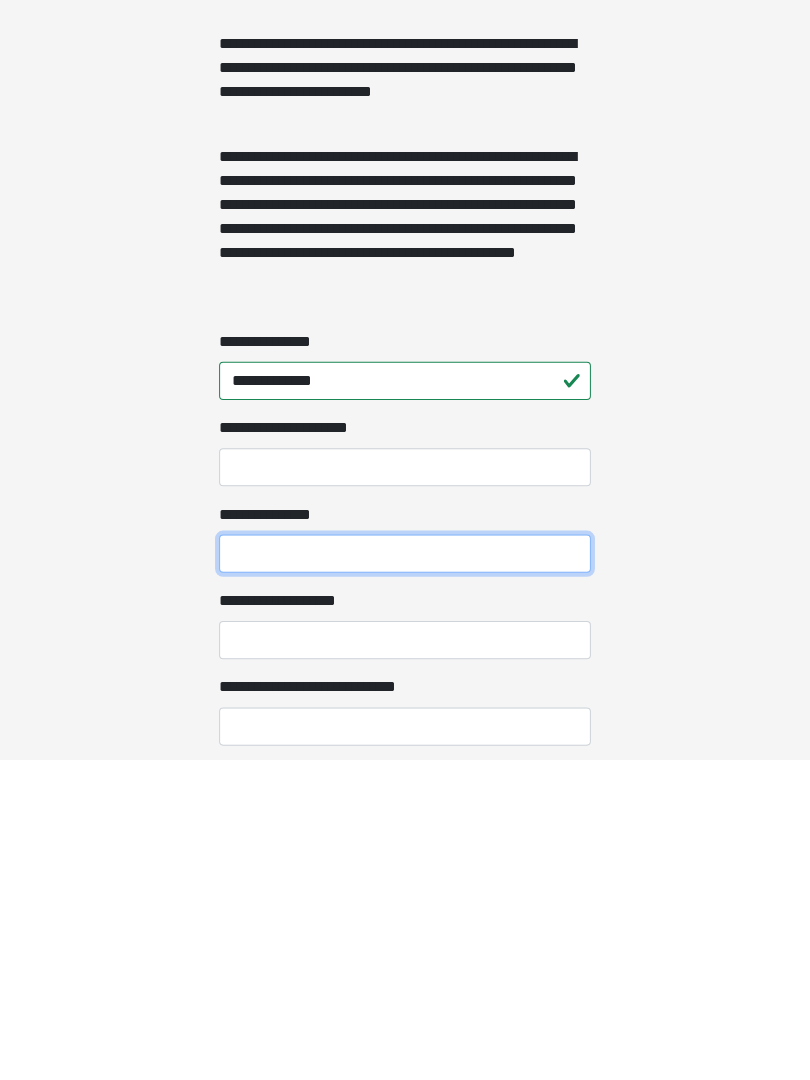 click on "**********" at bounding box center [405, 875] 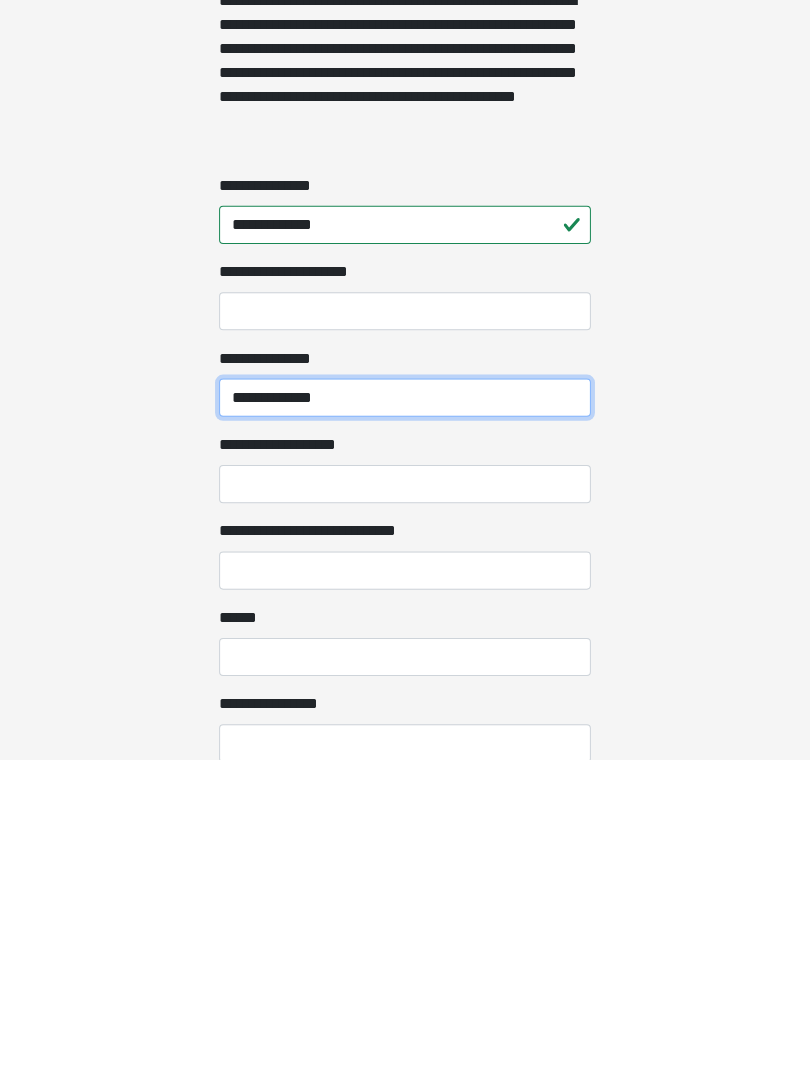 scroll, scrollTop: 1244, scrollLeft: 0, axis: vertical 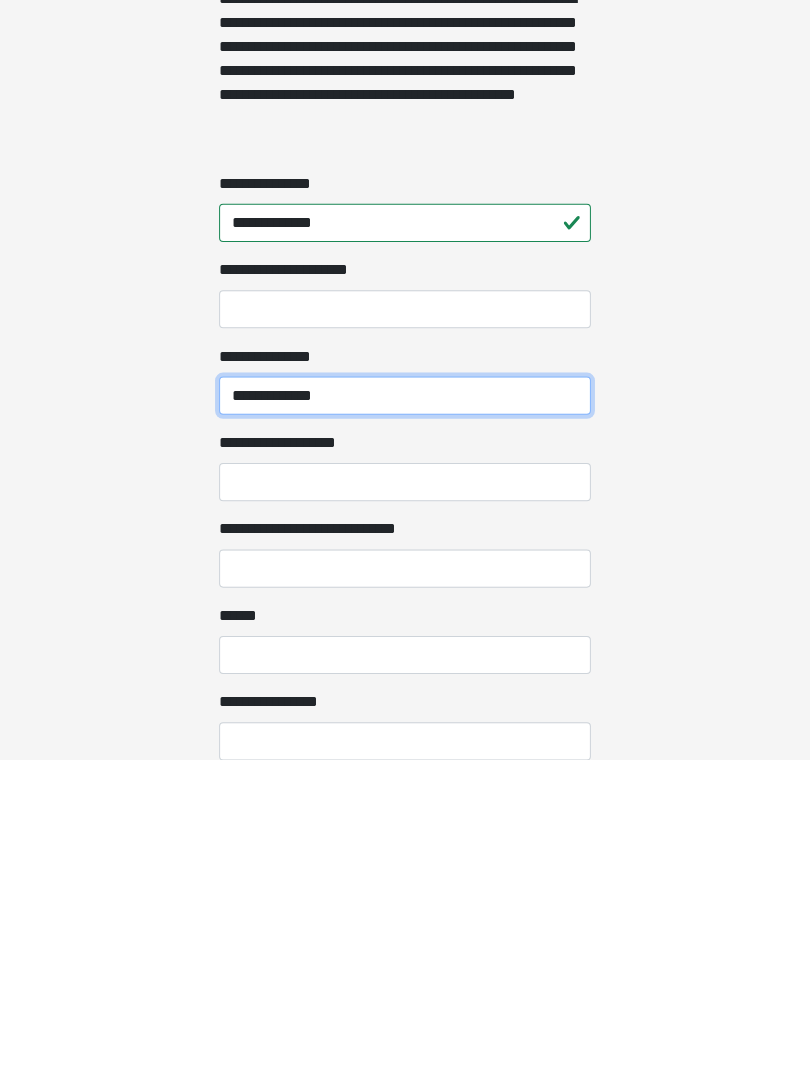 type on "**********" 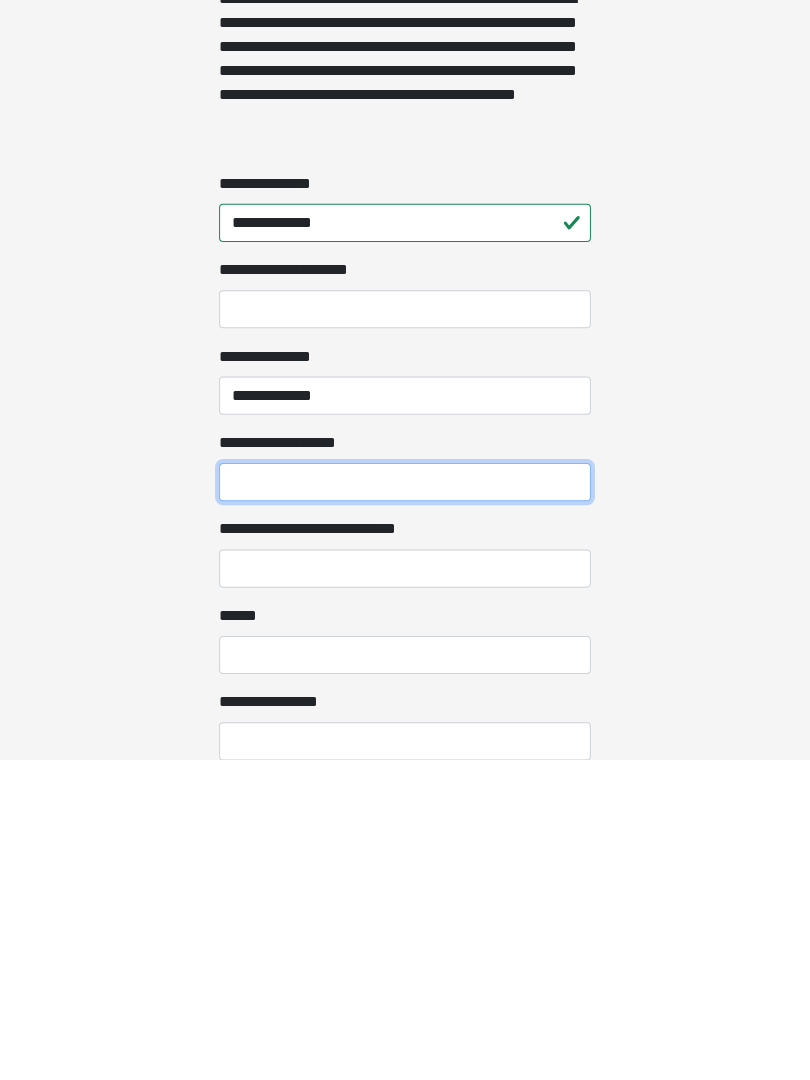 click on "**********" at bounding box center (405, 803) 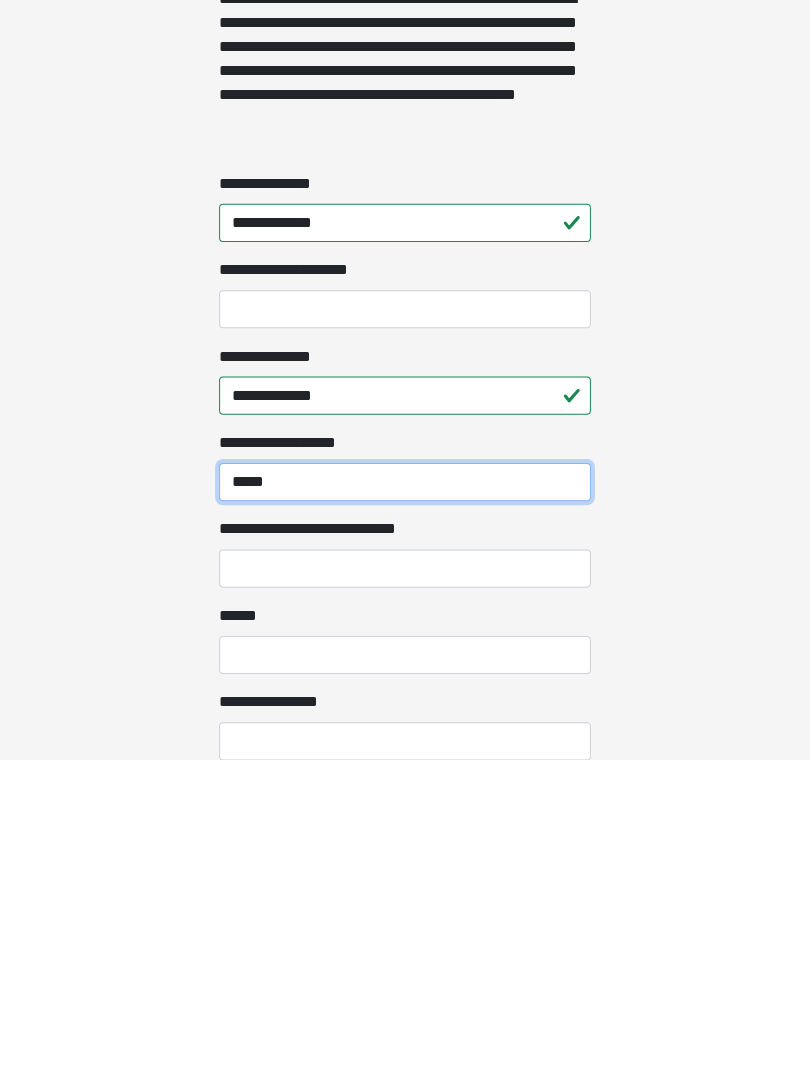 type on "*****" 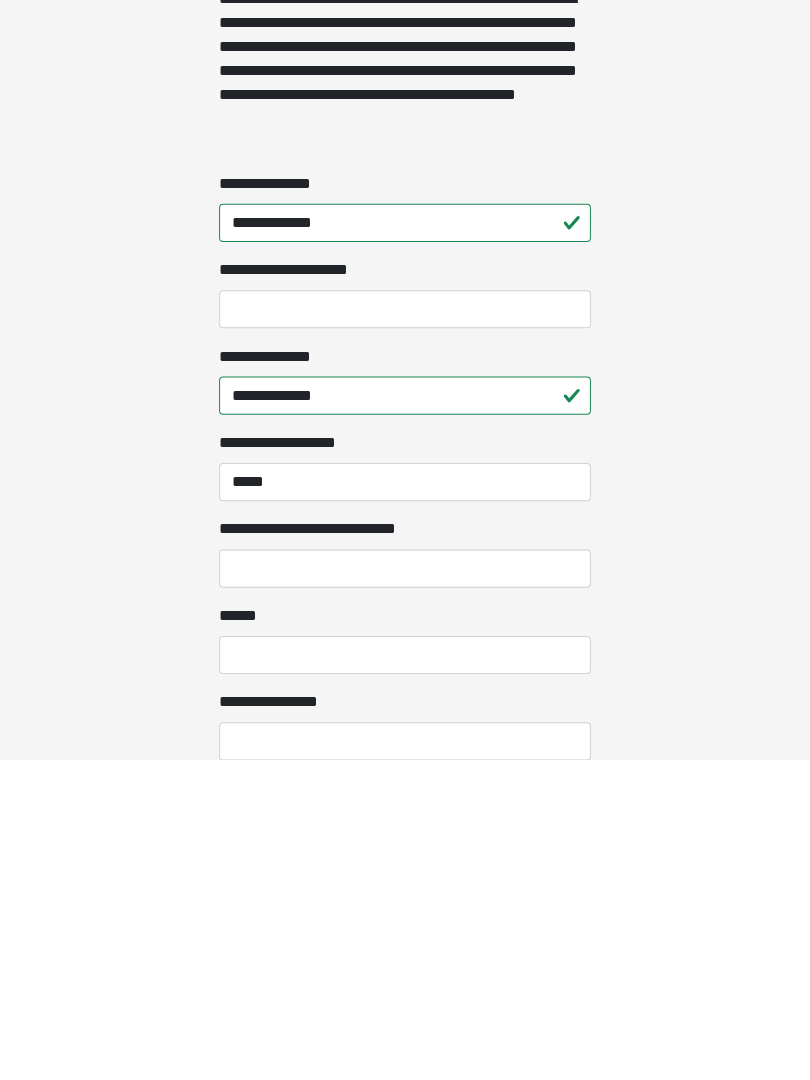 click on "**********" at bounding box center [405, 889] 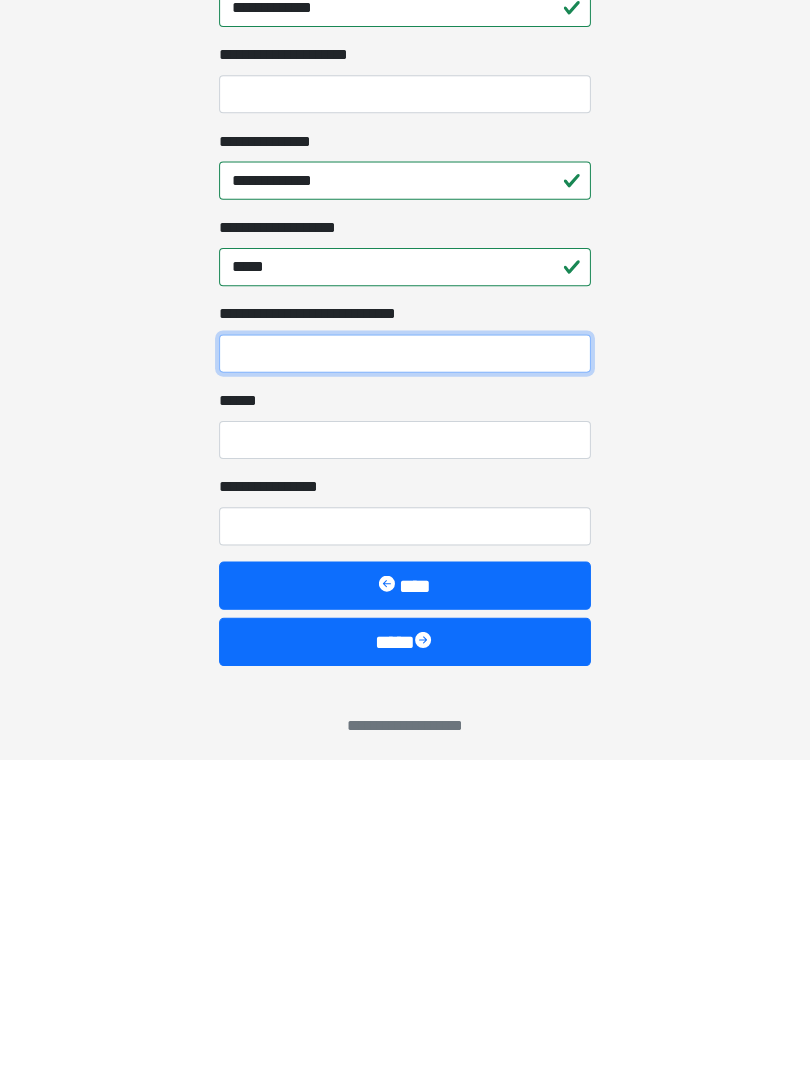 scroll, scrollTop: 1467, scrollLeft: 0, axis: vertical 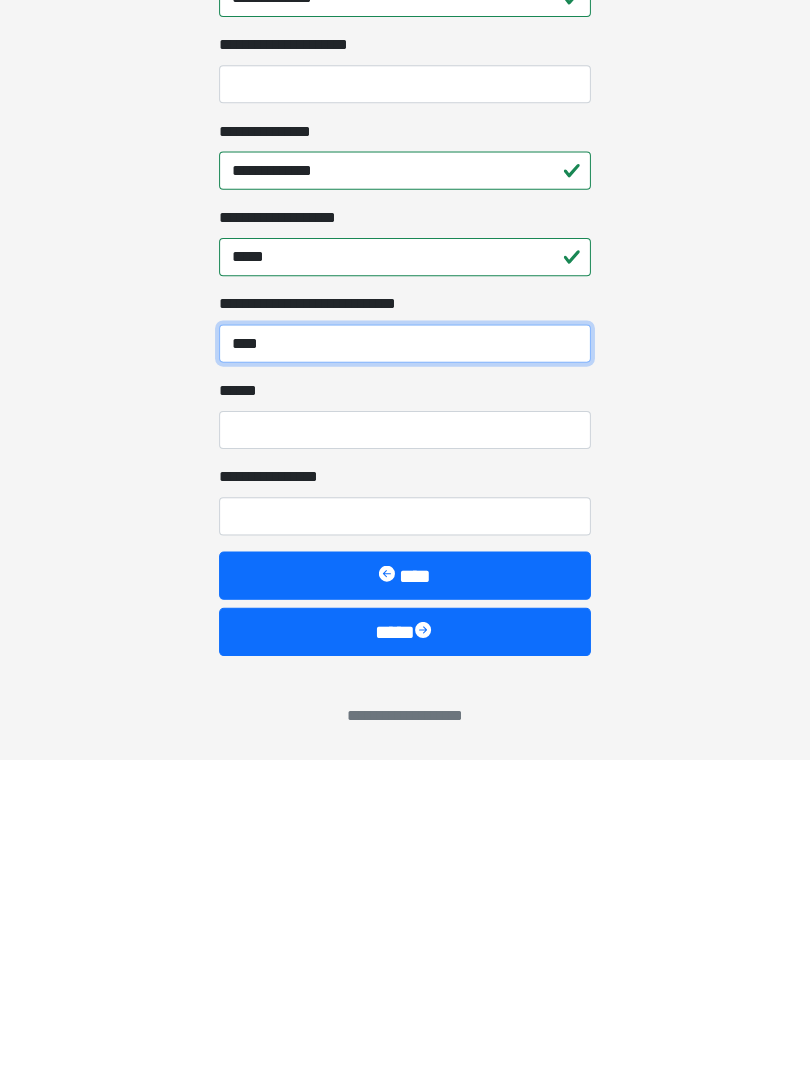 type on "****" 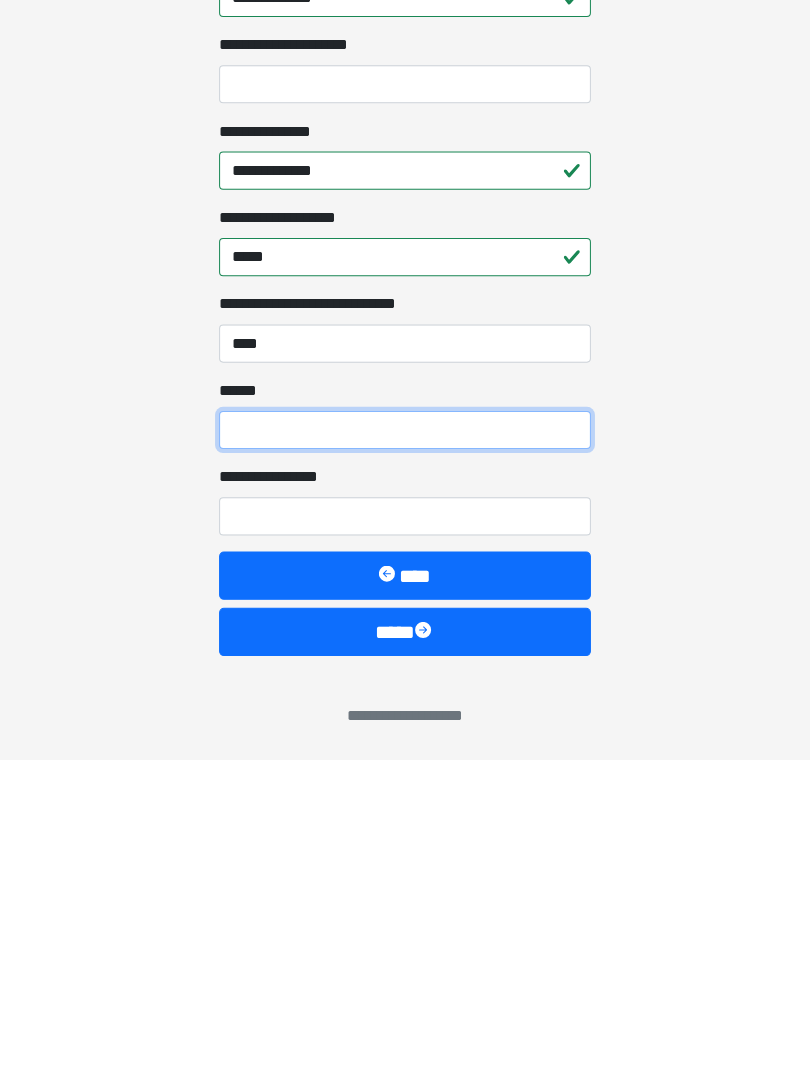 click on "**** *" at bounding box center [405, 752] 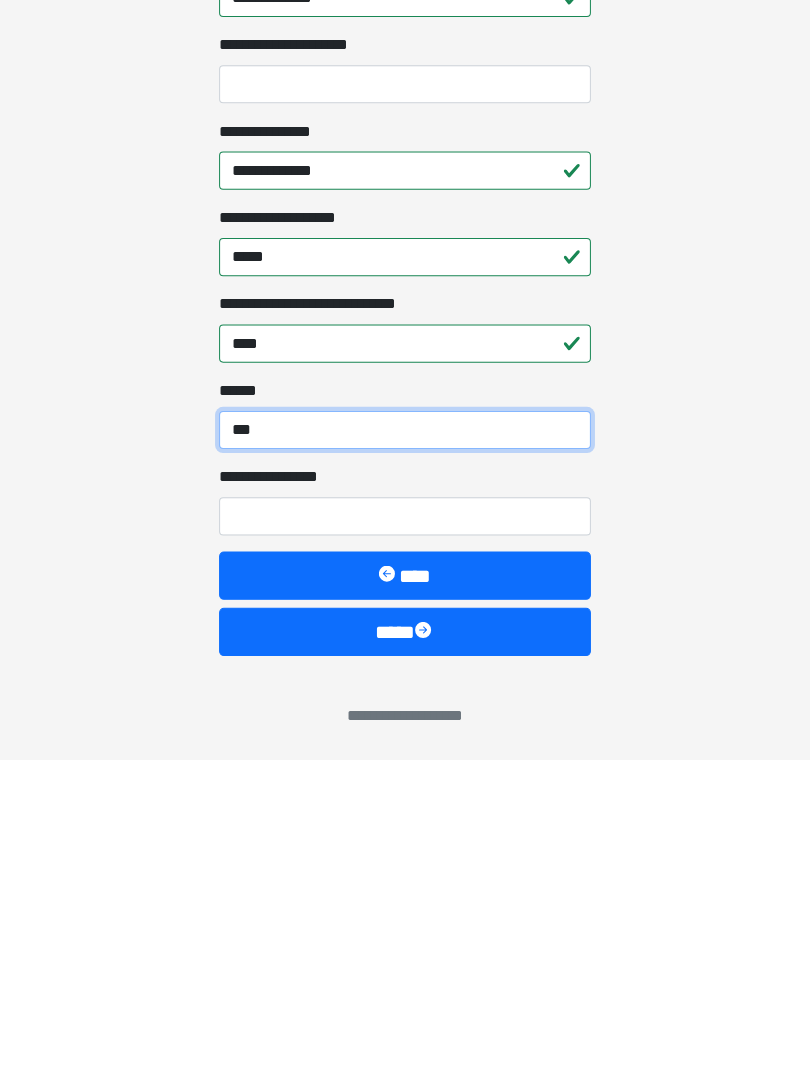 type on "***" 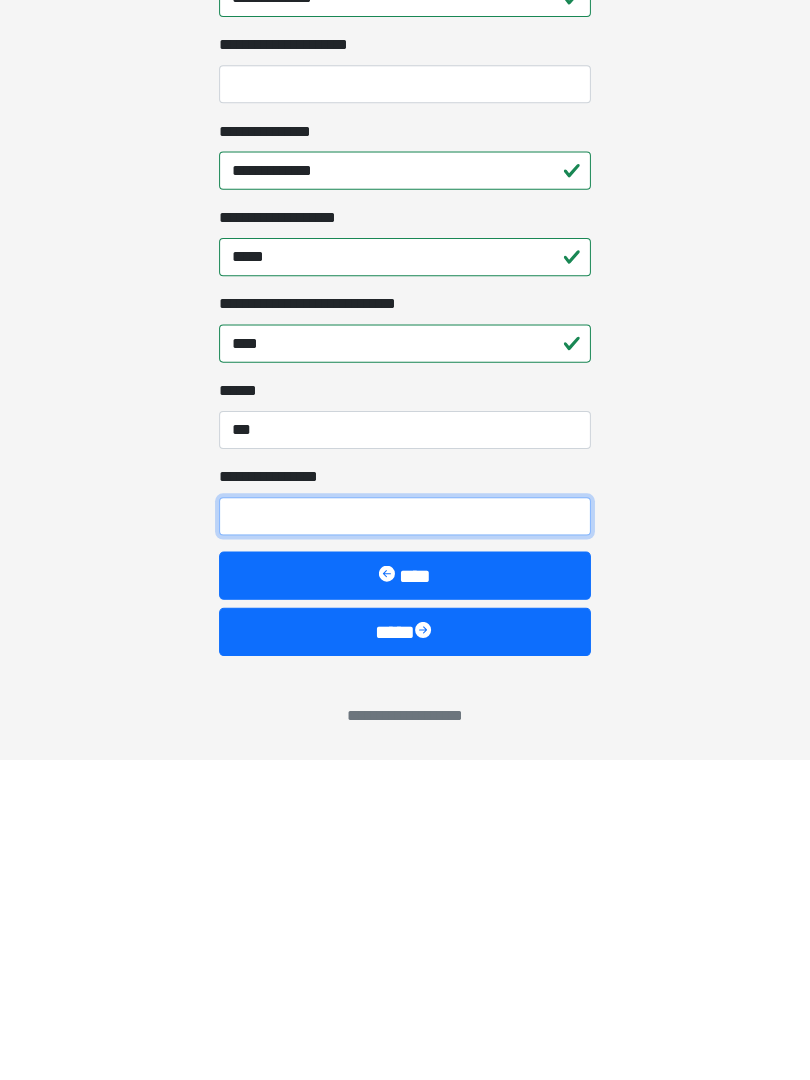 click on "**********" at bounding box center (405, 838) 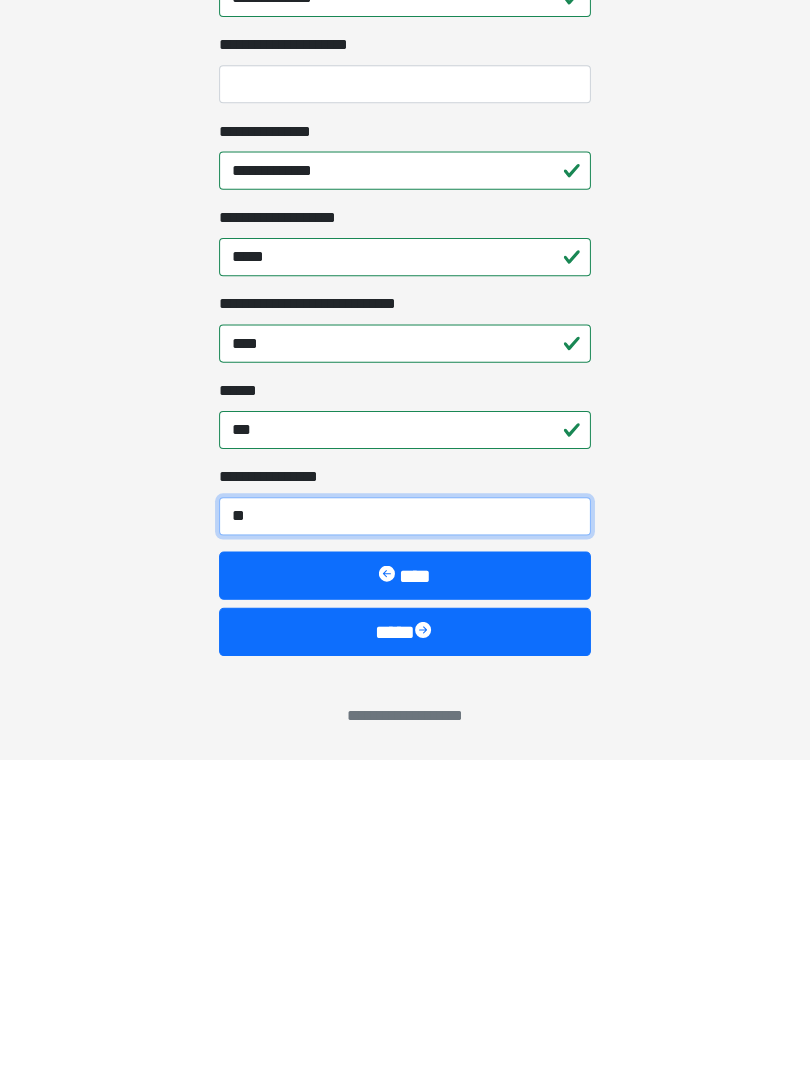type on "*" 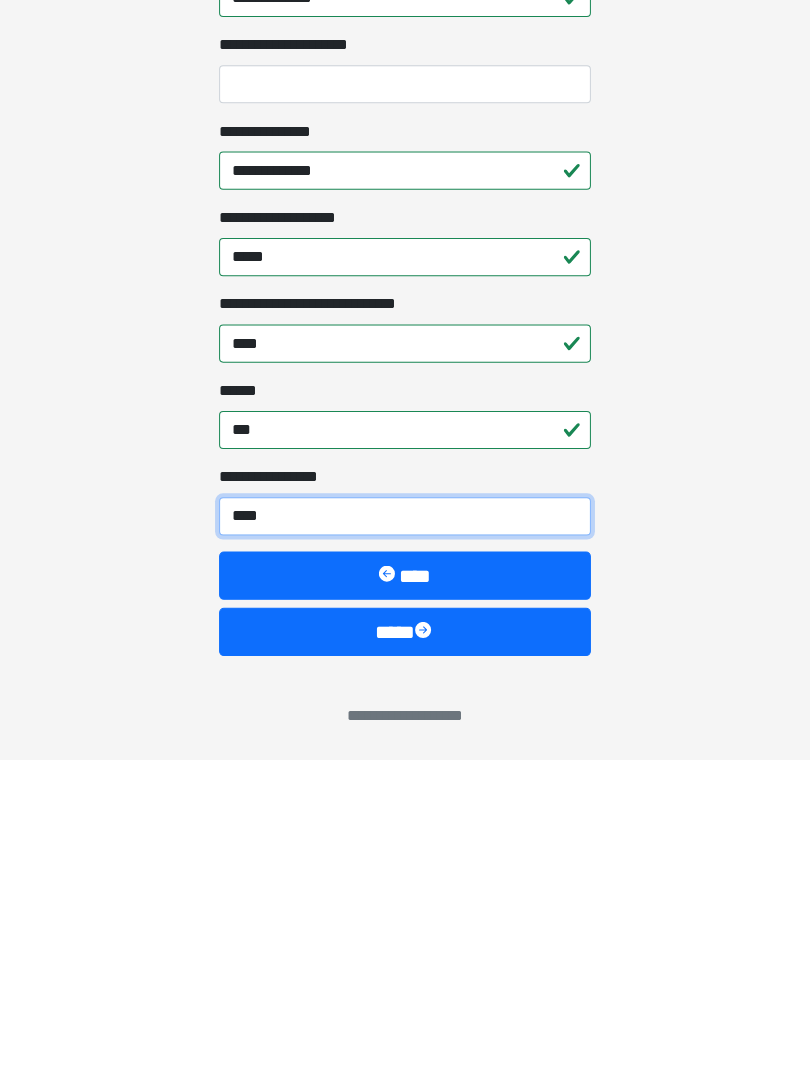 type on "*****" 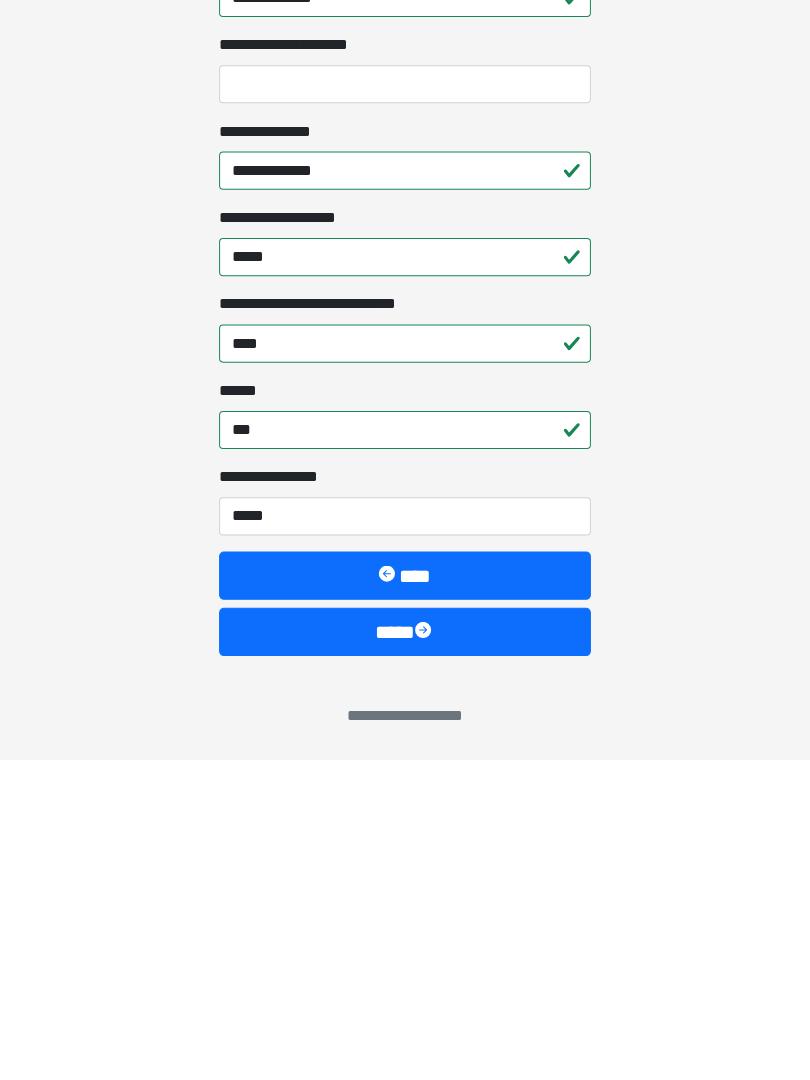 click on "****" at bounding box center [405, 953] 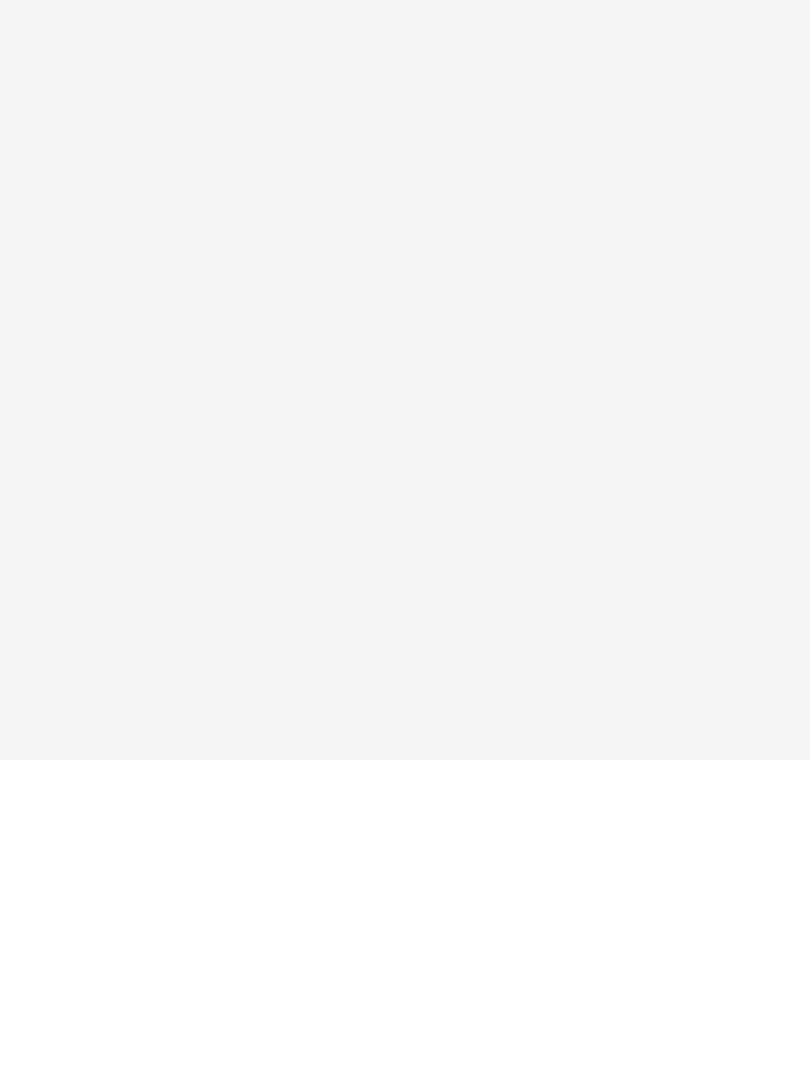 scroll, scrollTop: 0, scrollLeft: 0, axis: both 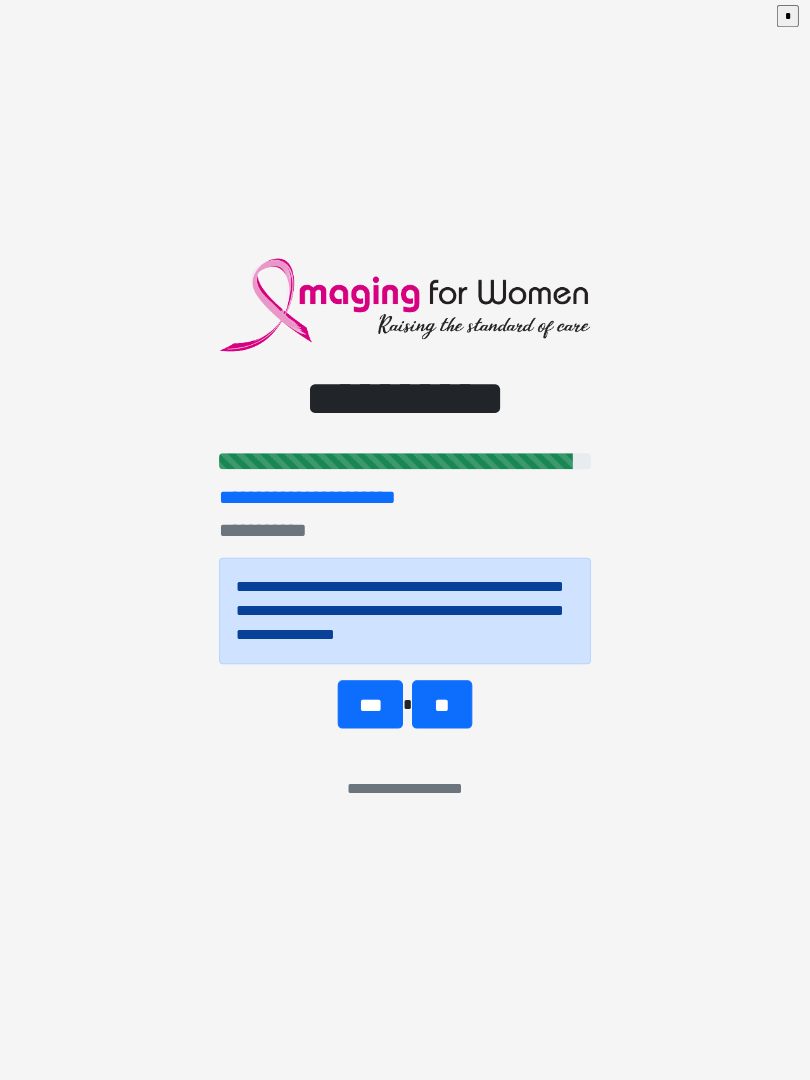 click on "**" at bounding box center (441, 706) 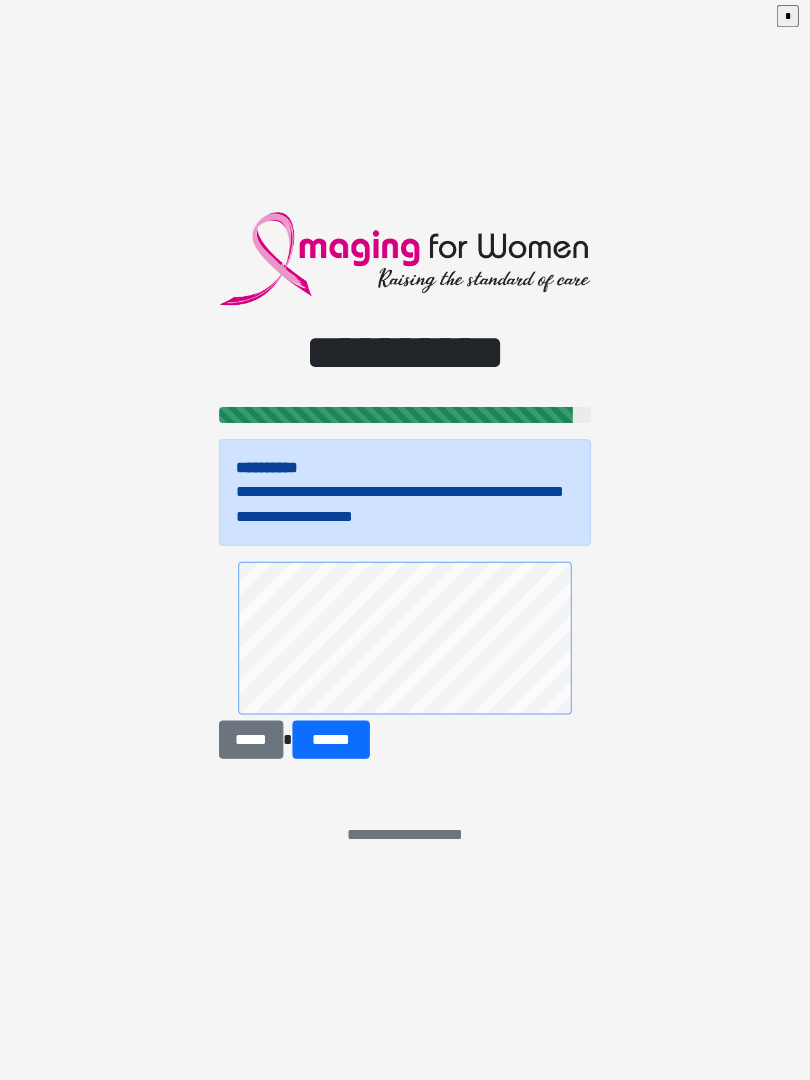 click on "******" at bounding box center (331, 741) 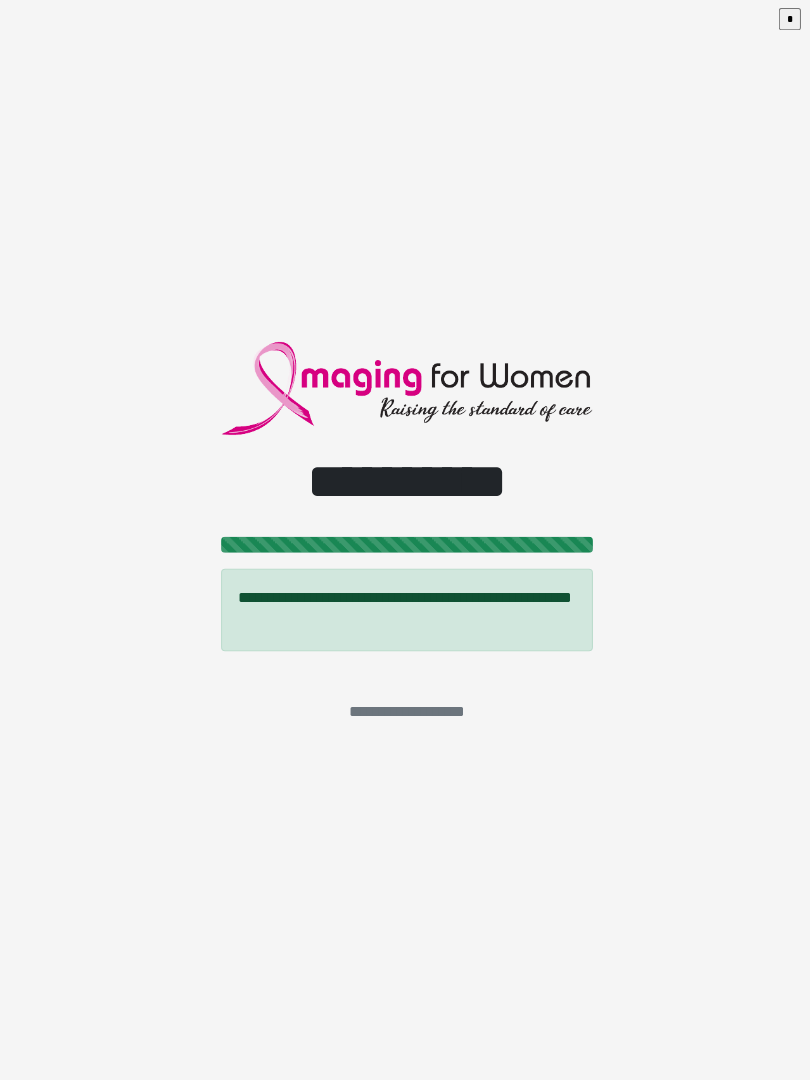 click on "**********" at bounding box center [405, 540] 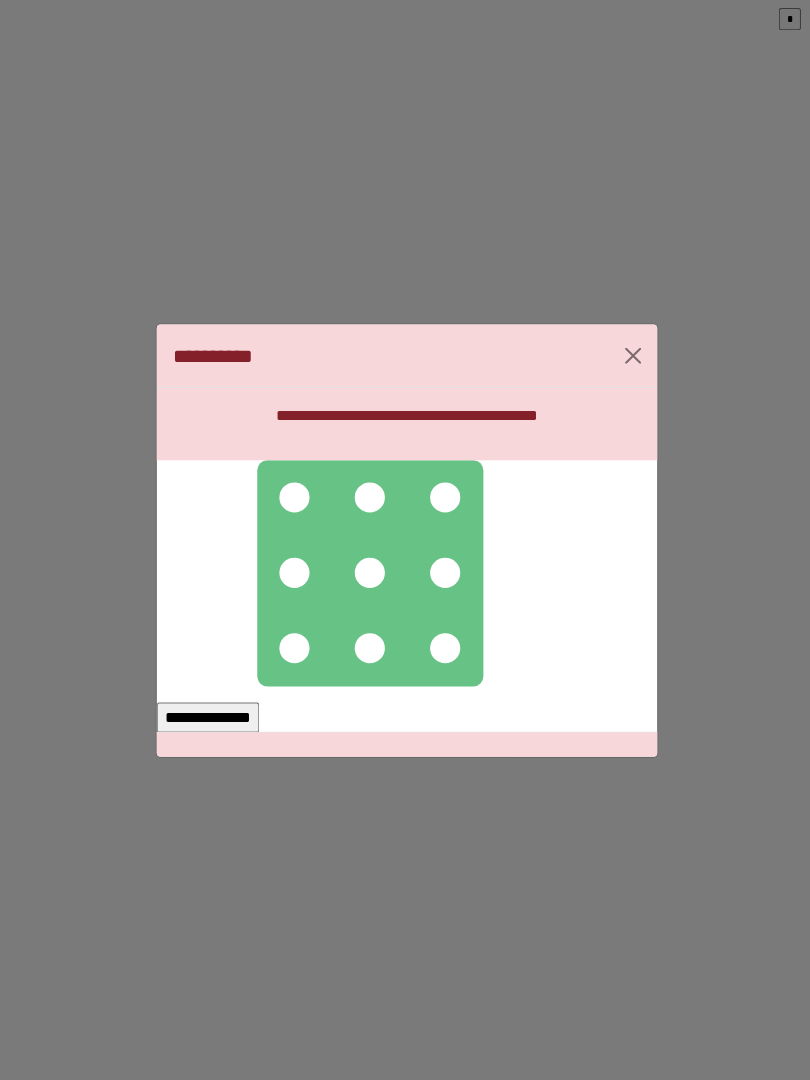 click at bounding box center [293, 497] 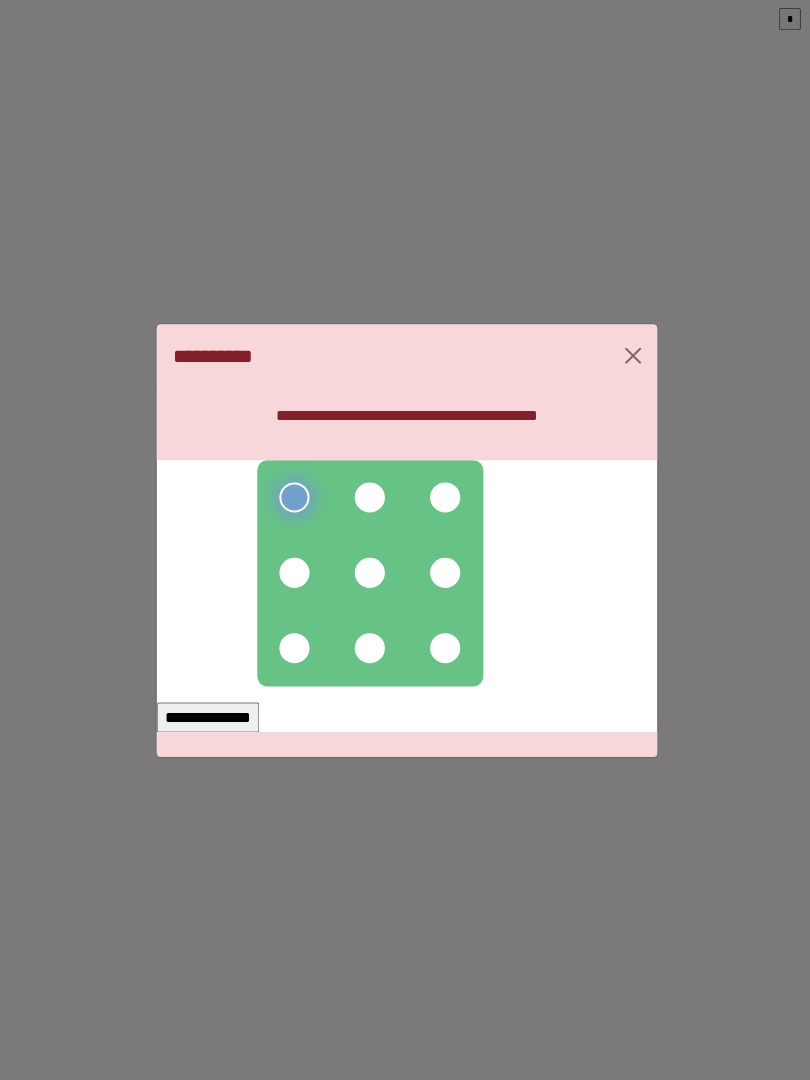 click at bounding box center [368, 497] 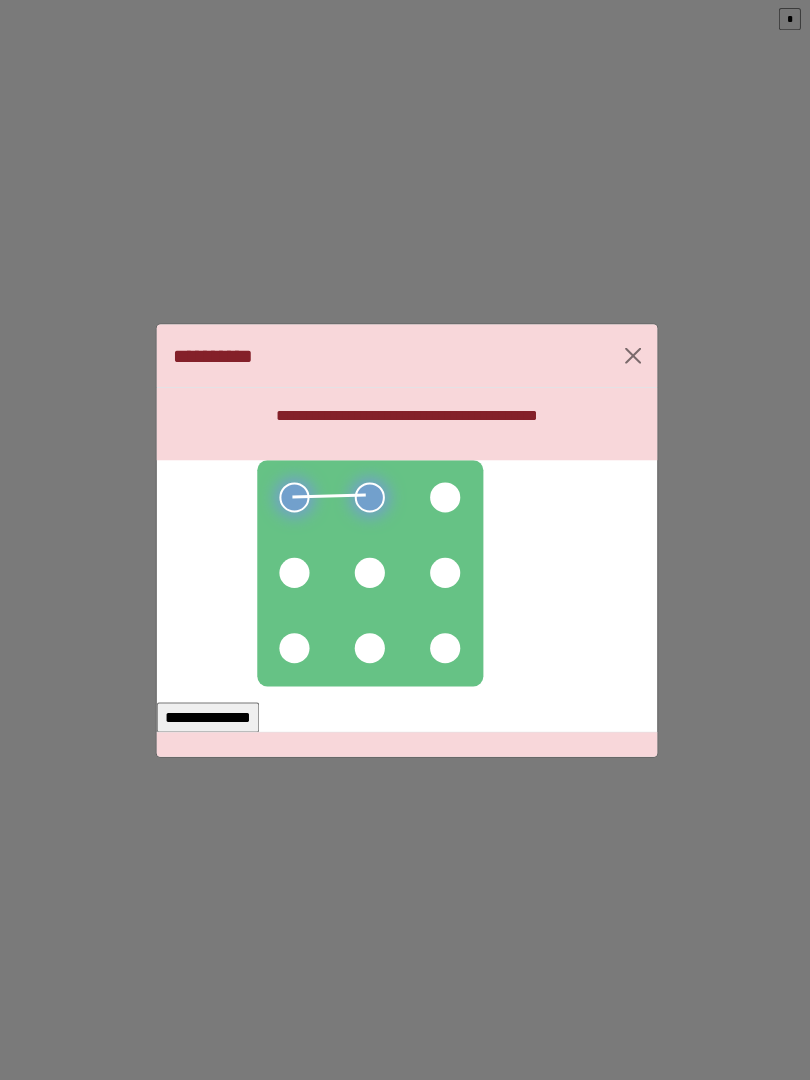click at bounding box center [443, 497] 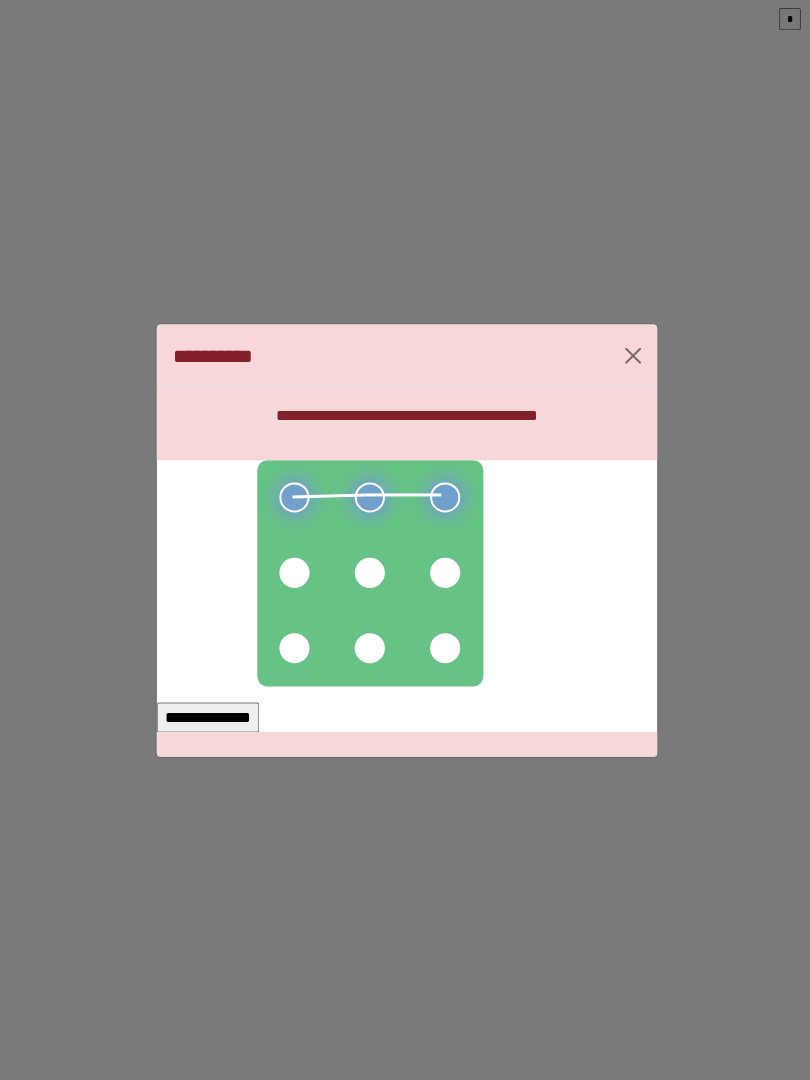 click at bounding box center (443, 572) 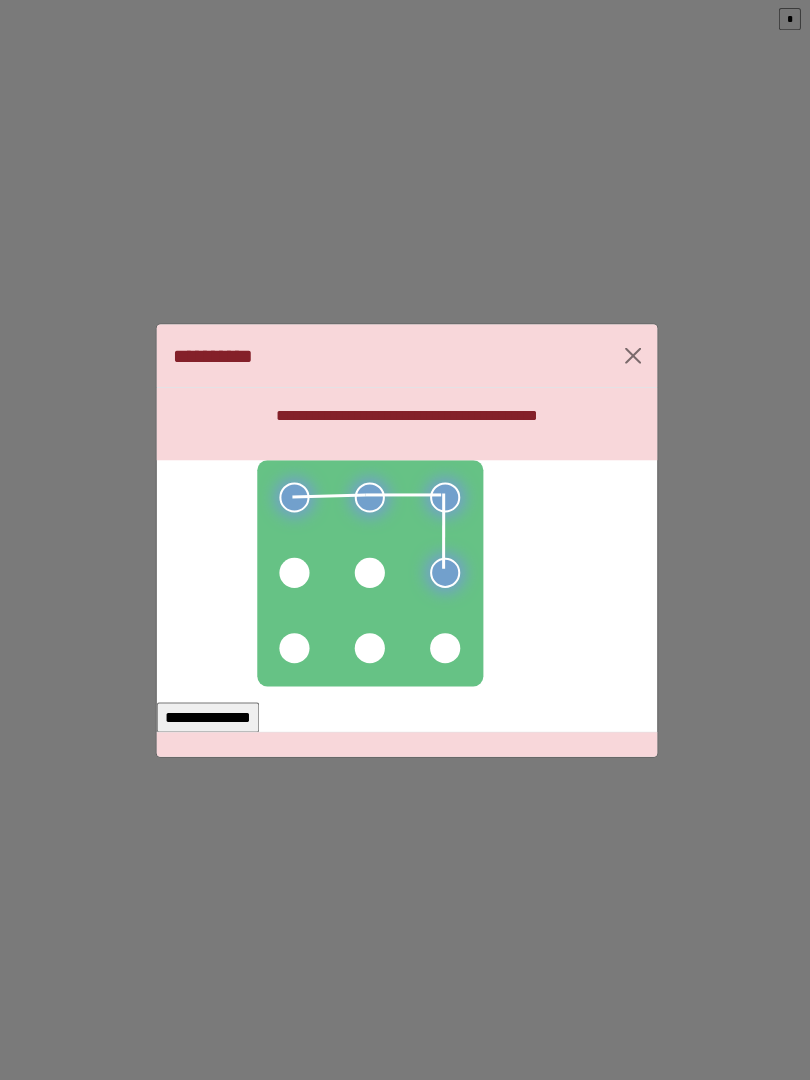click at bounding box center (443, 647) 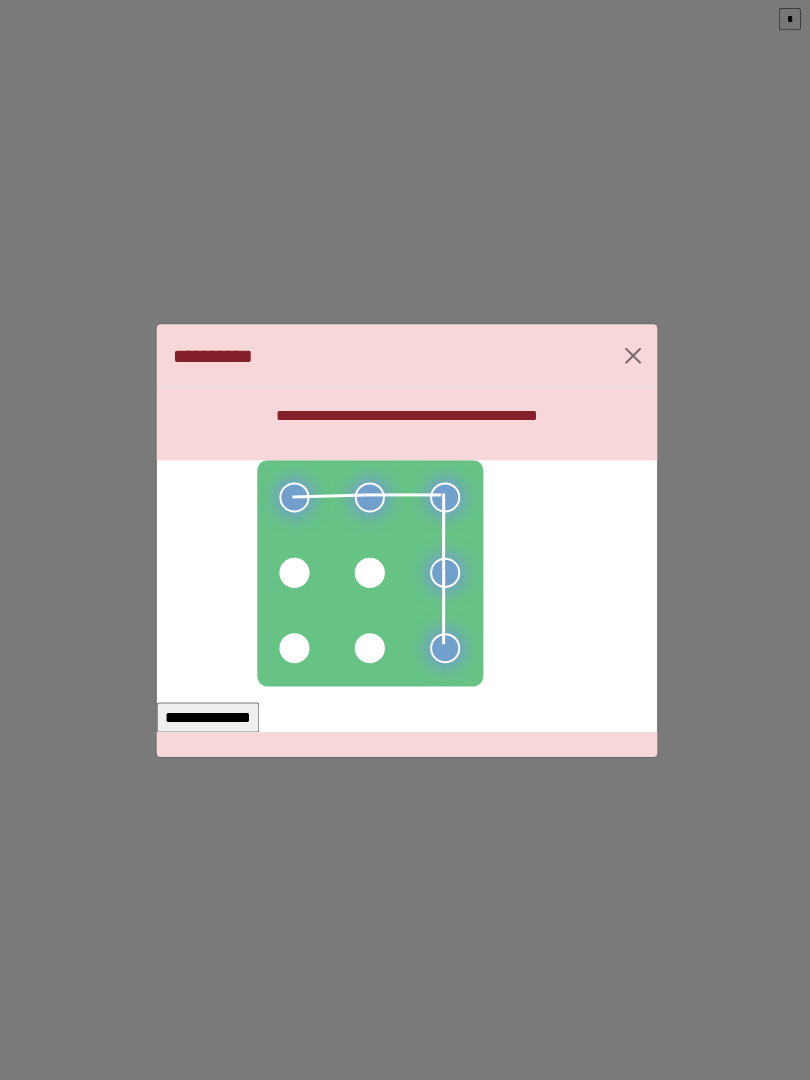 click at bounding box center (368, 647) 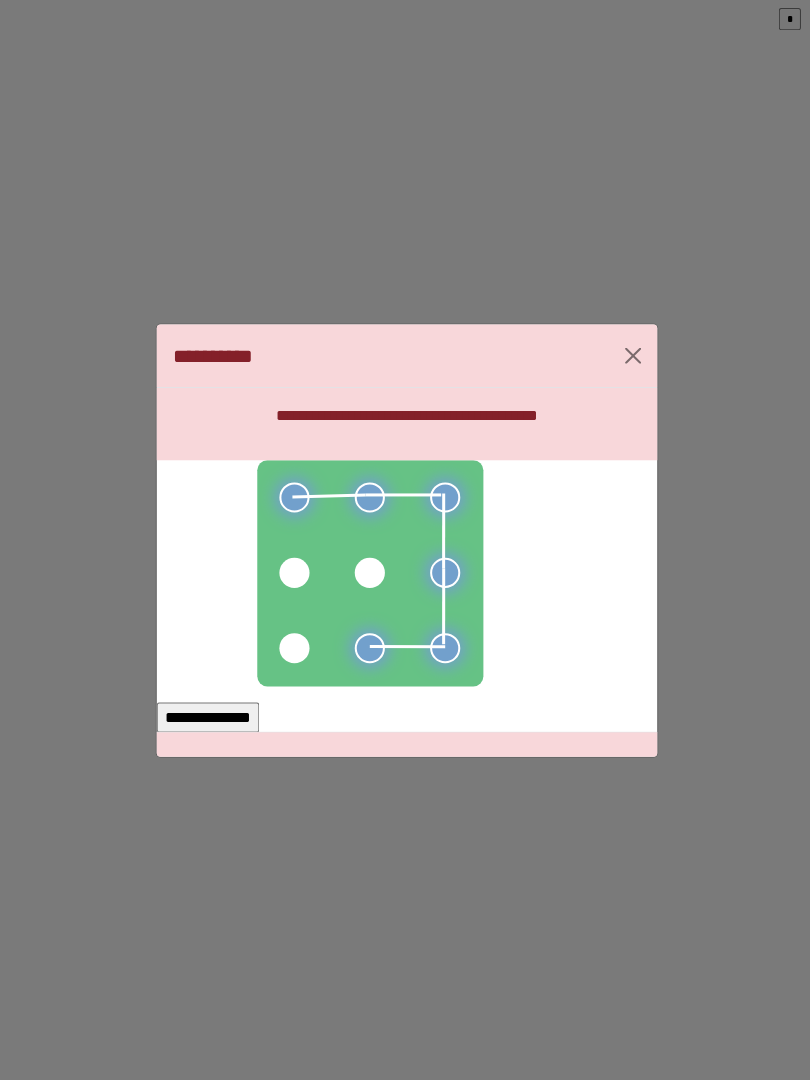 click at bounding box center [293, 647] 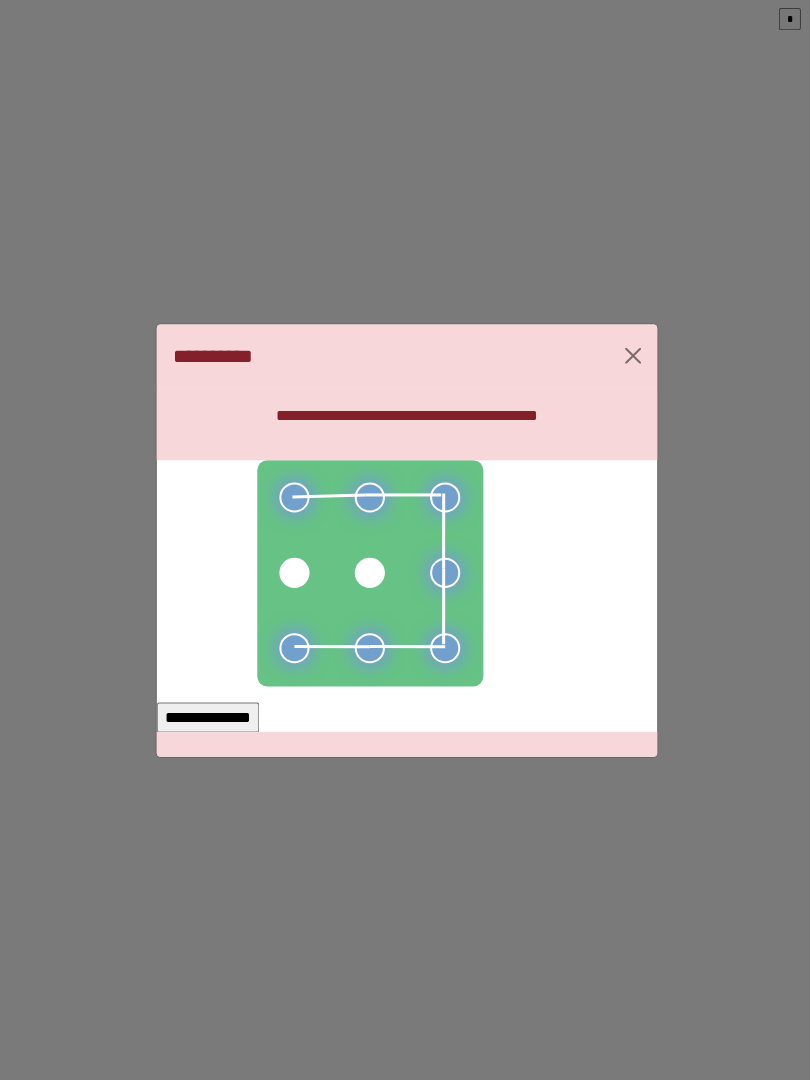 click on "**********" at bounding box center [207, 716] 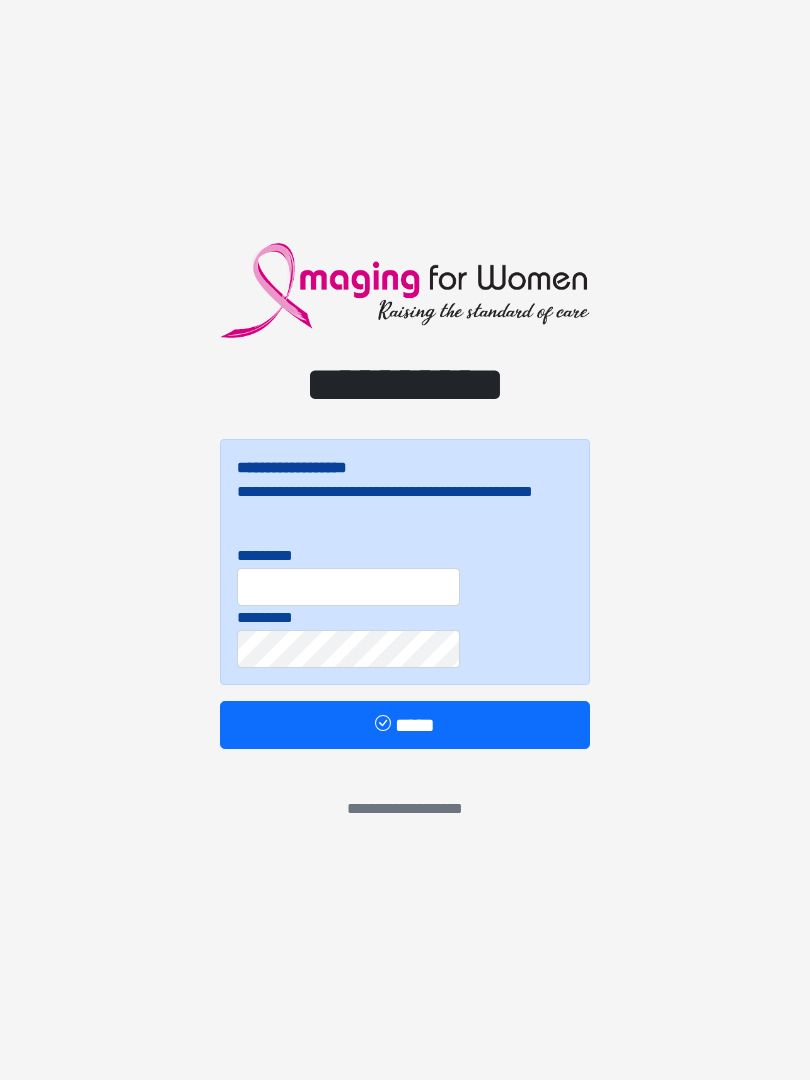 scroll, scrollTop: 0, scrollLeft: 0, axis: both 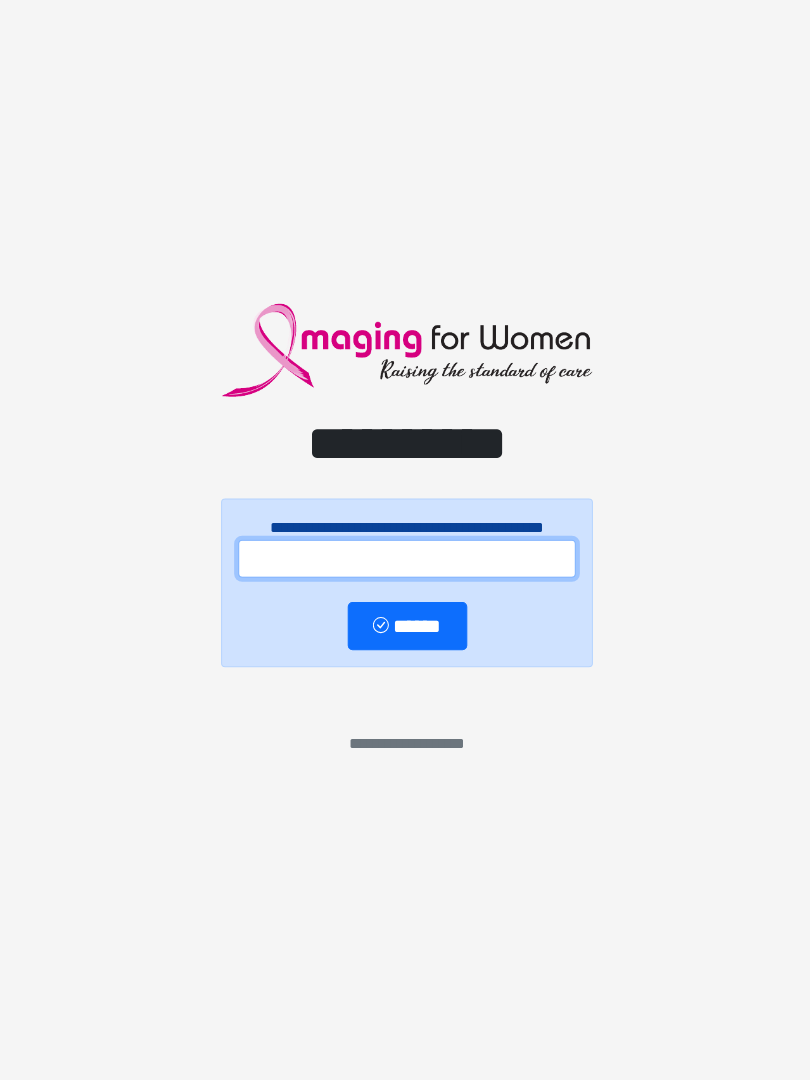 click at bounding box center (405, 561) 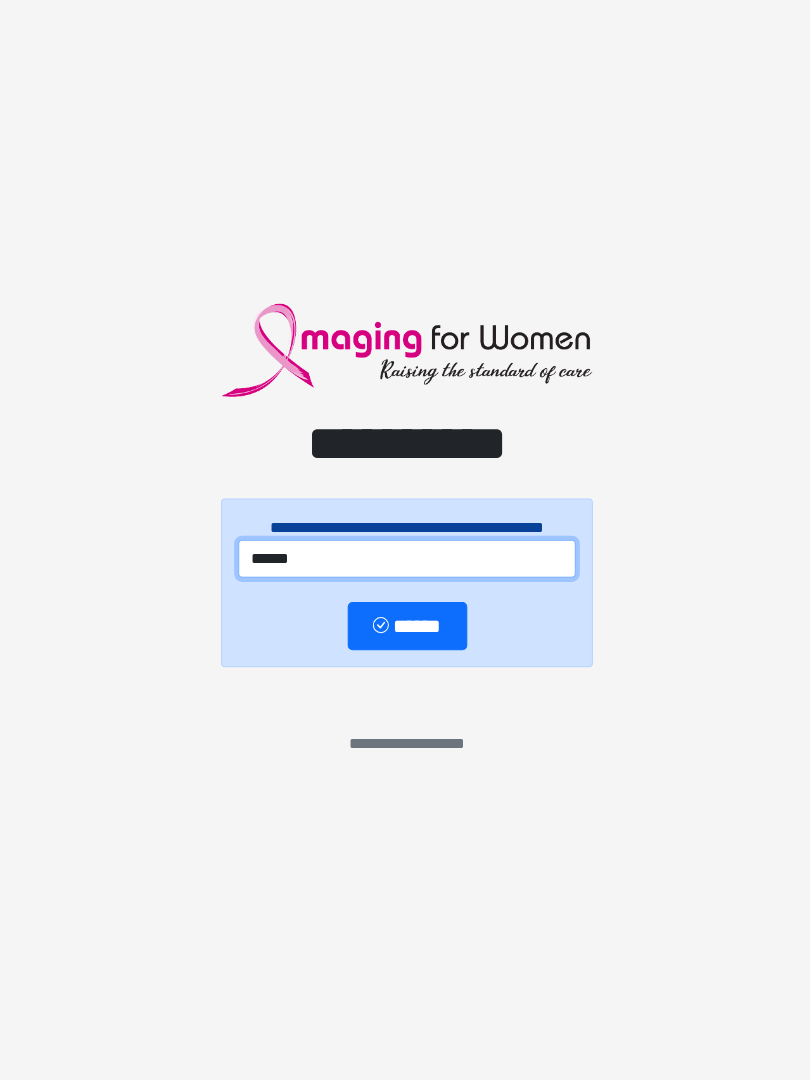 type on "******" 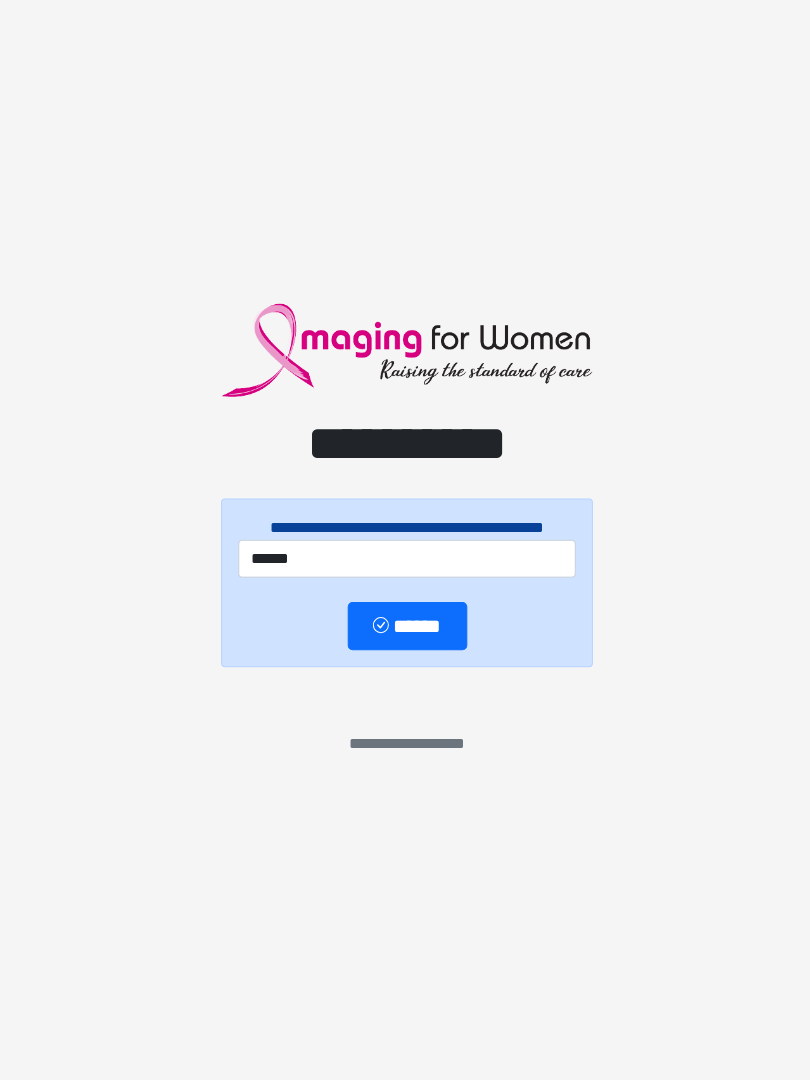 click on "******" at bounding box center (405, 628) 